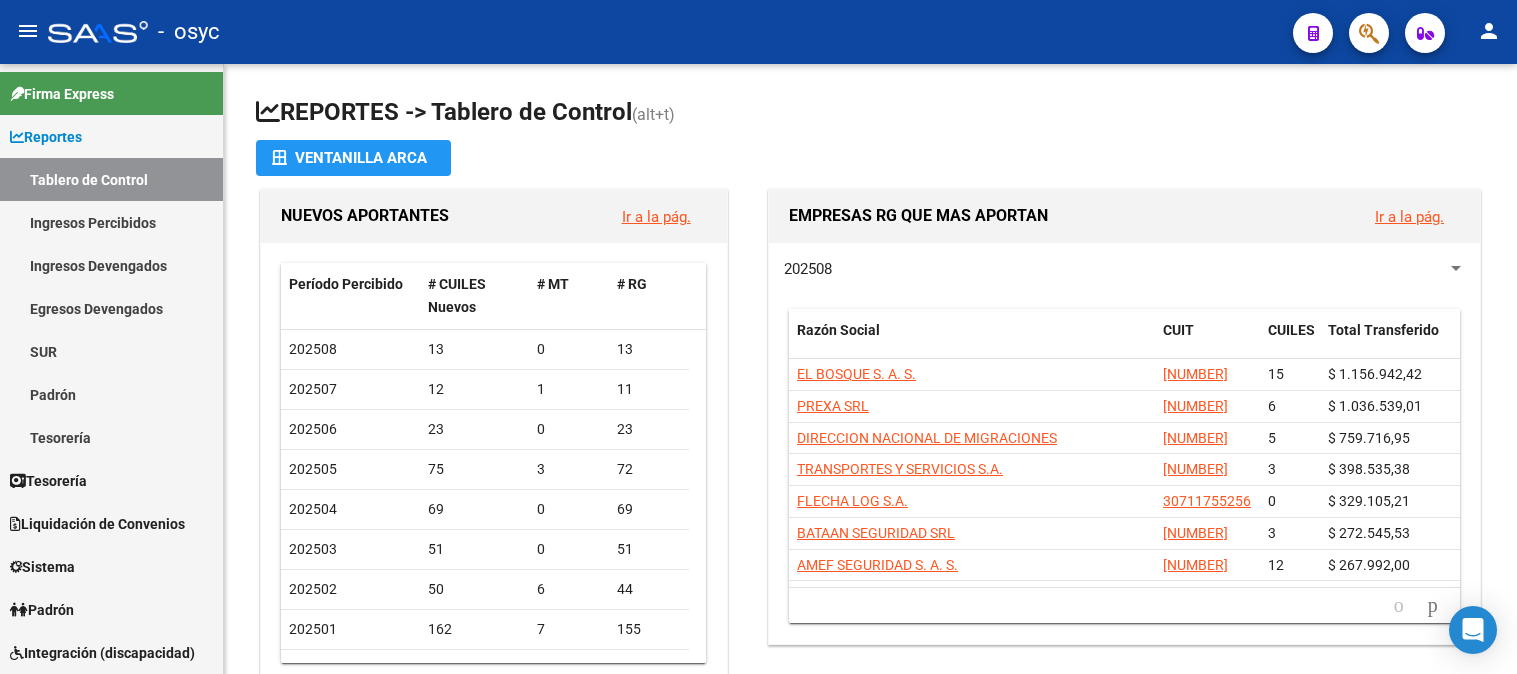 scroll, scrollTop: 0, scrollLeft: 0, axis: both 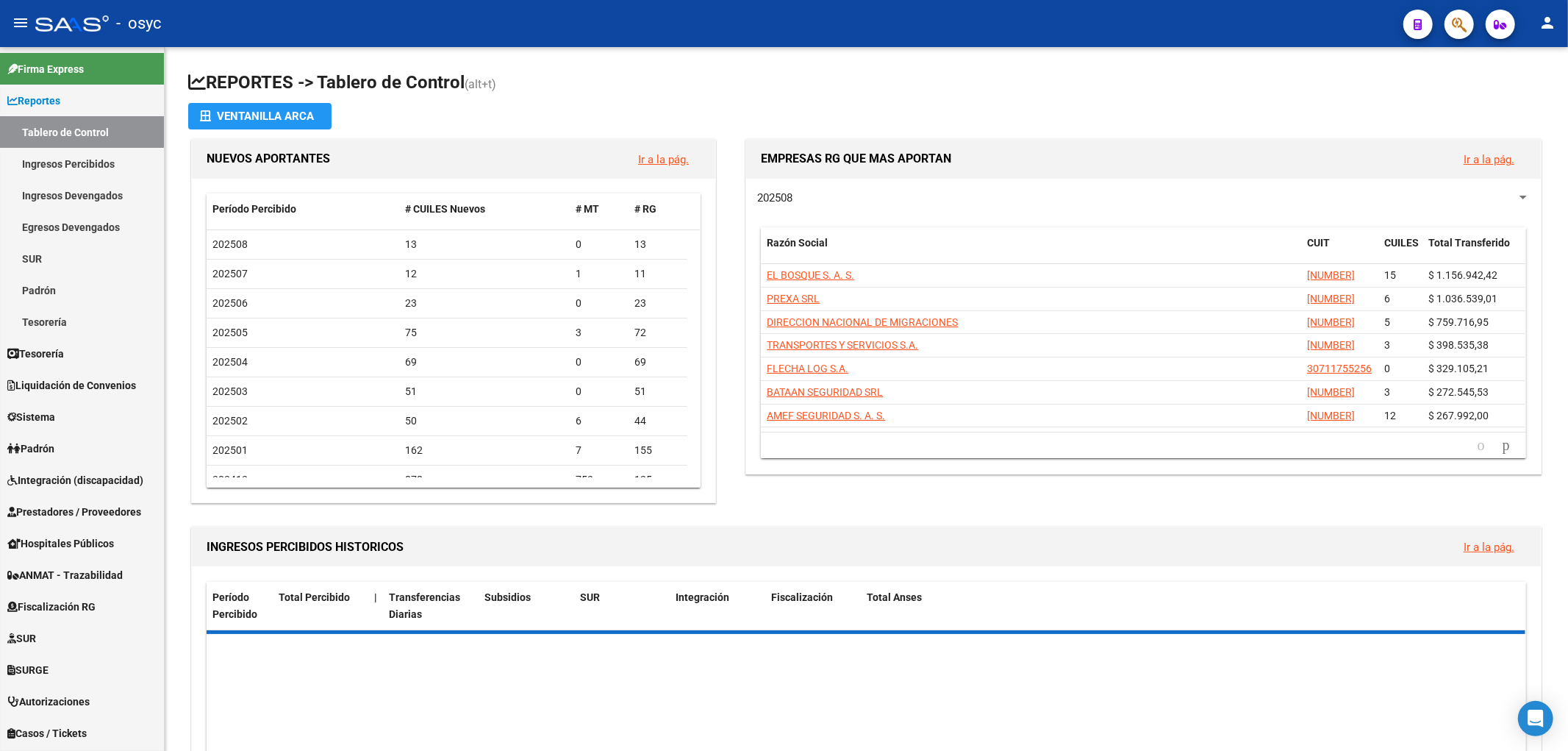 click 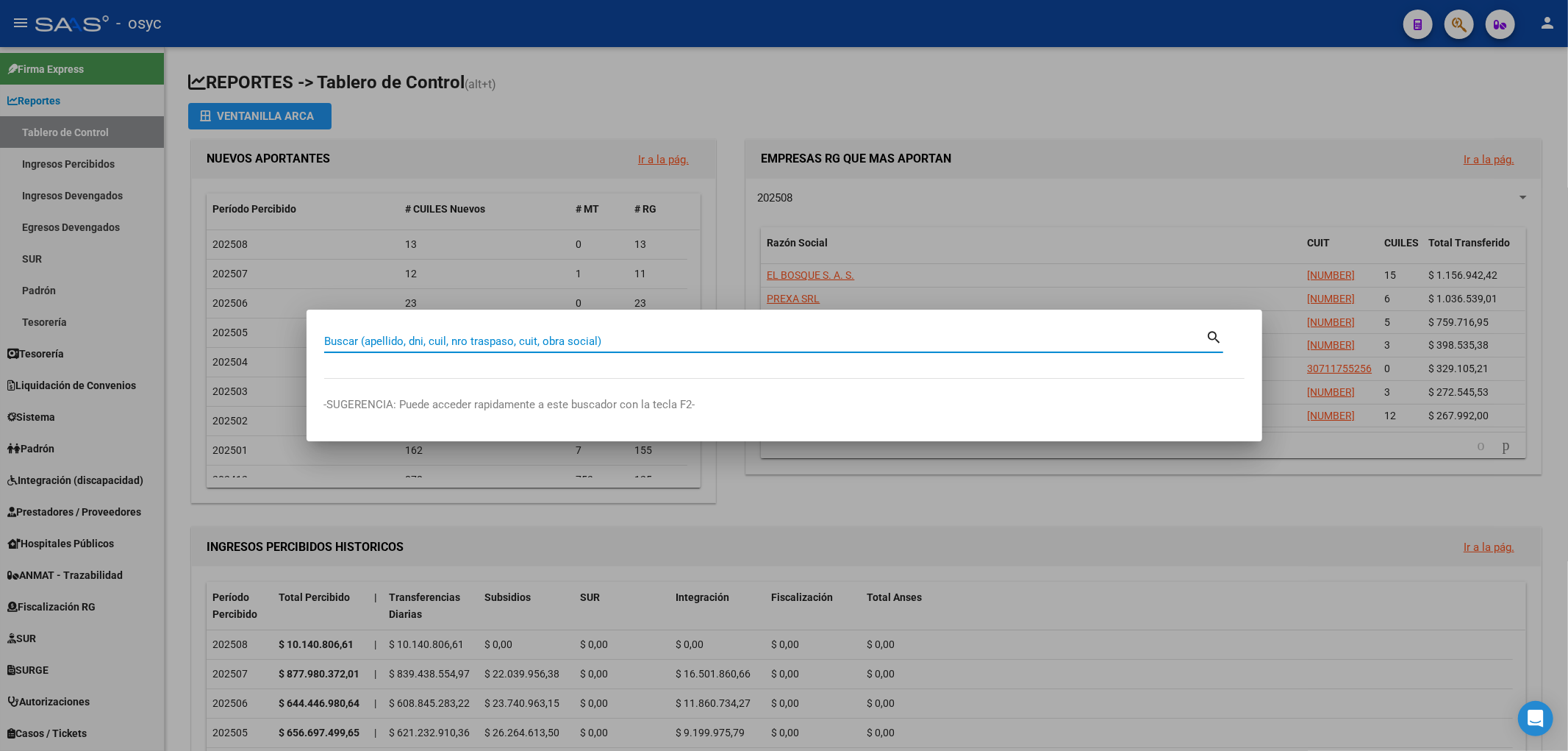 paste on "70692701" 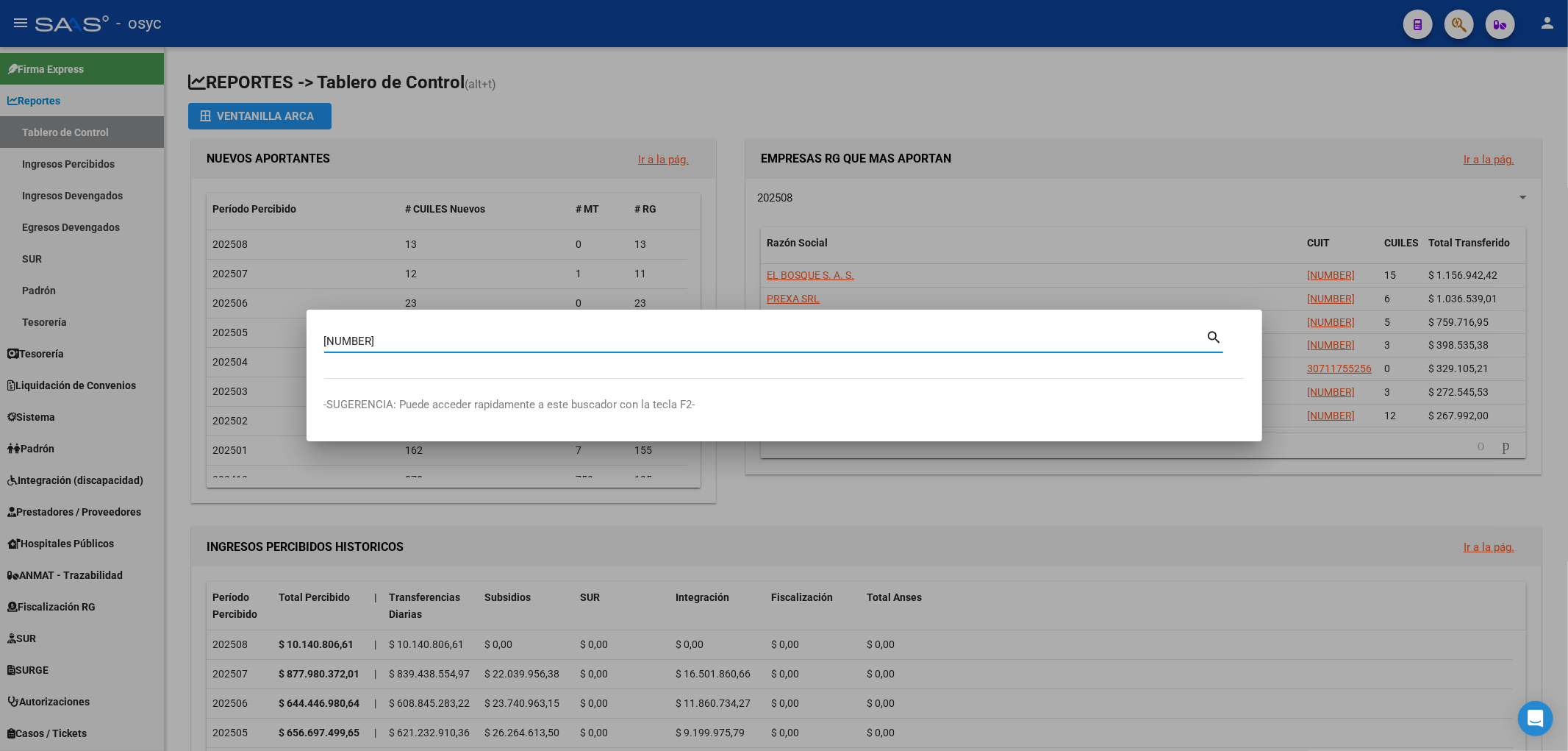 type on "70692701" 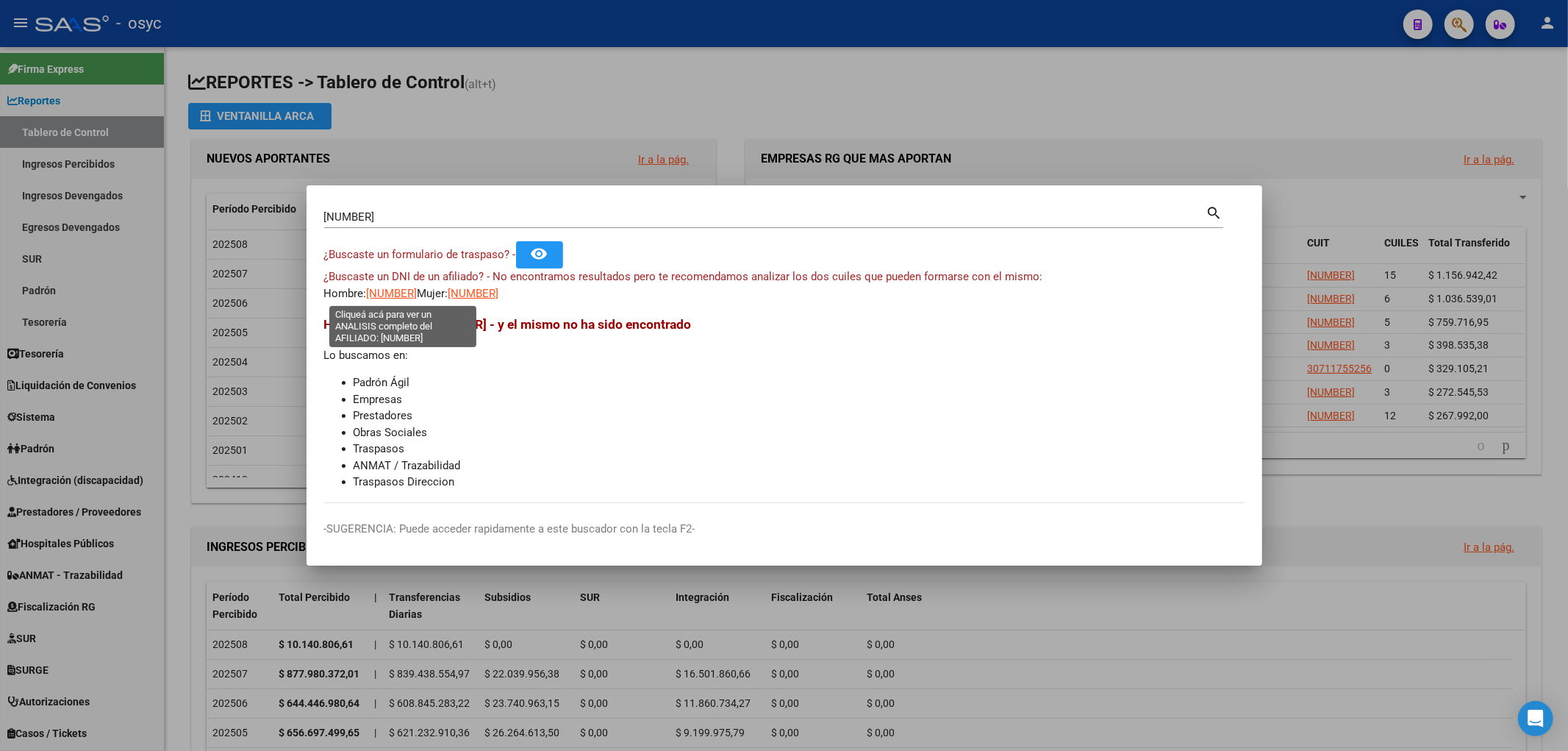 click on "20706927019" at bounding box center [392, 293] 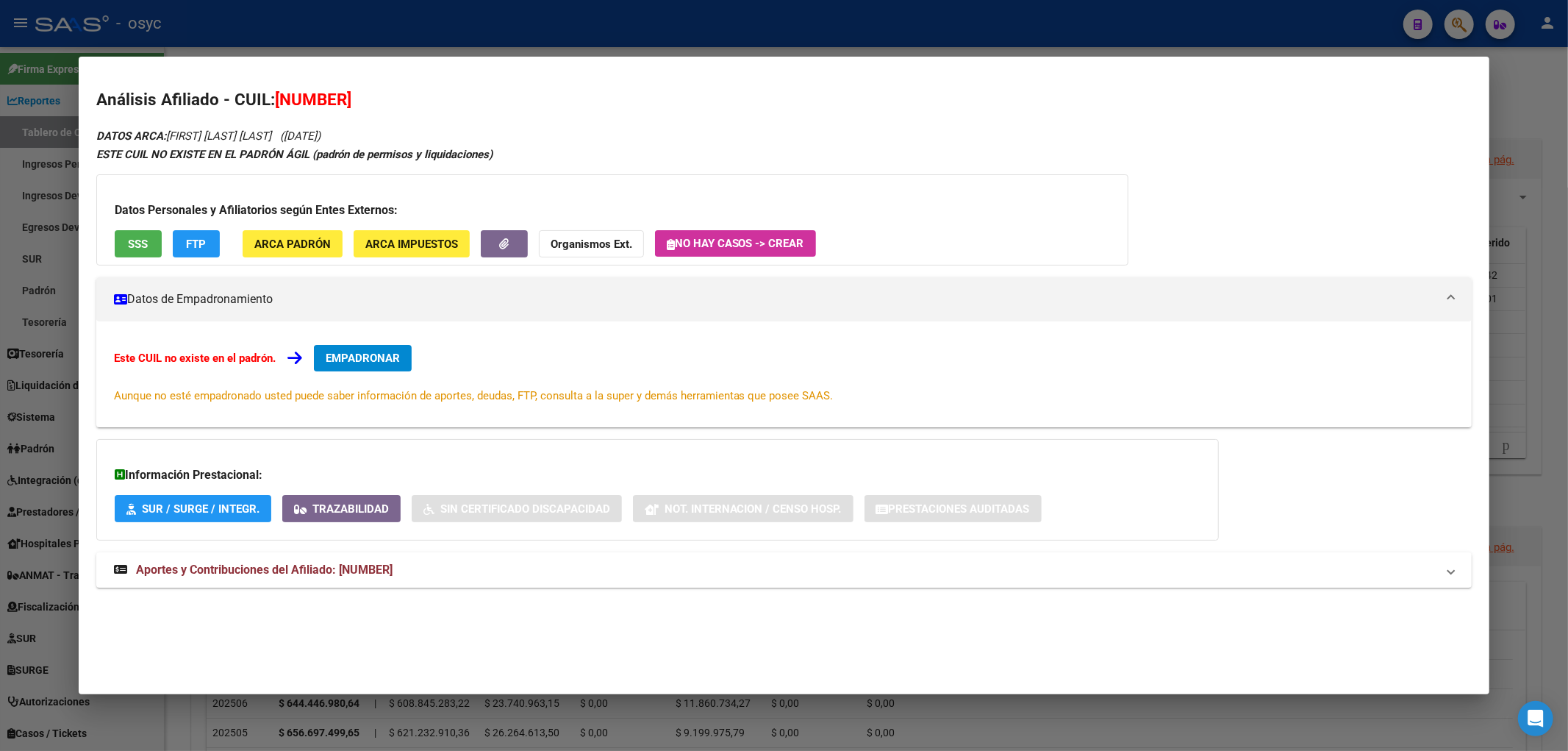 click at bounding box center [784, 375] 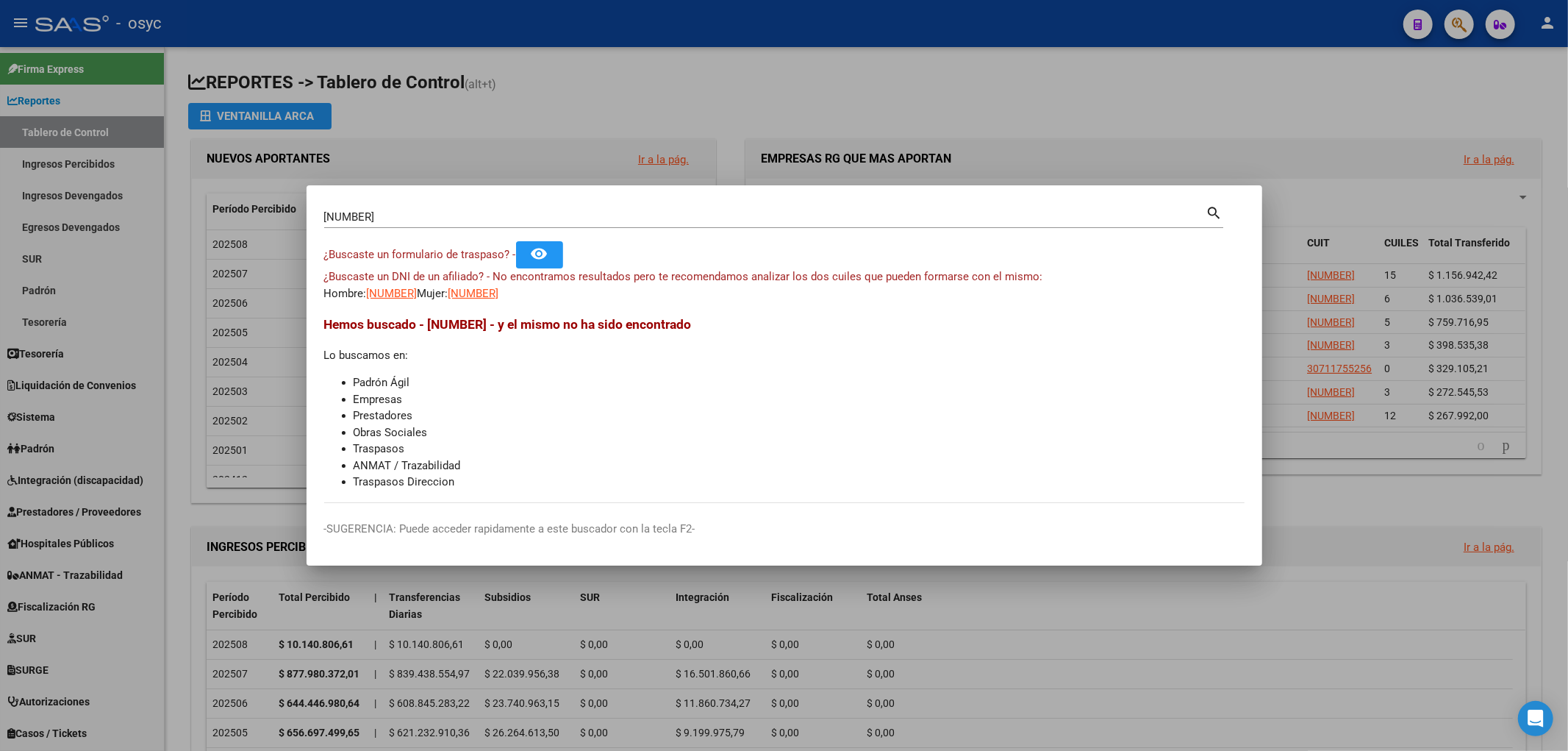 click at bounding box center [784, 375] 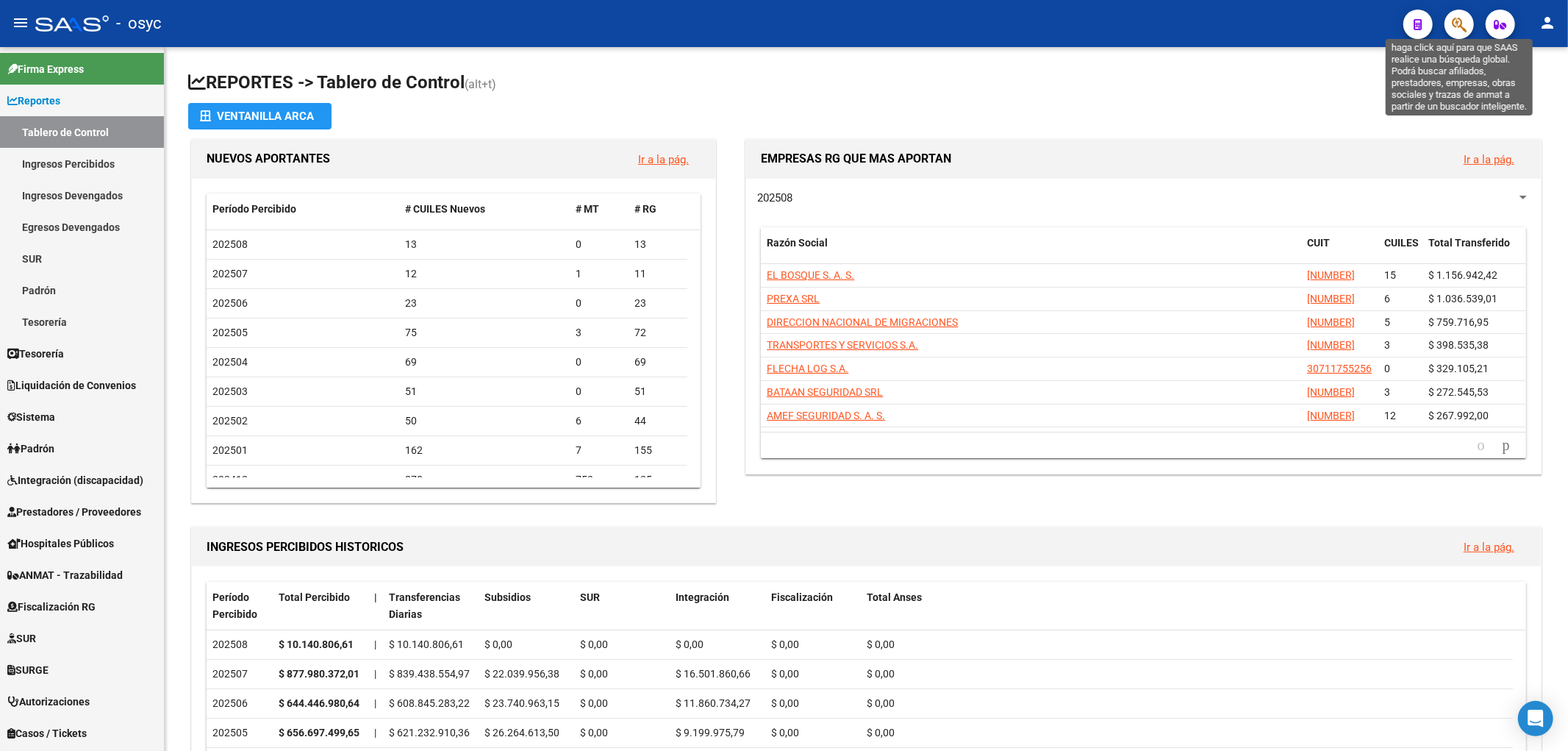 click 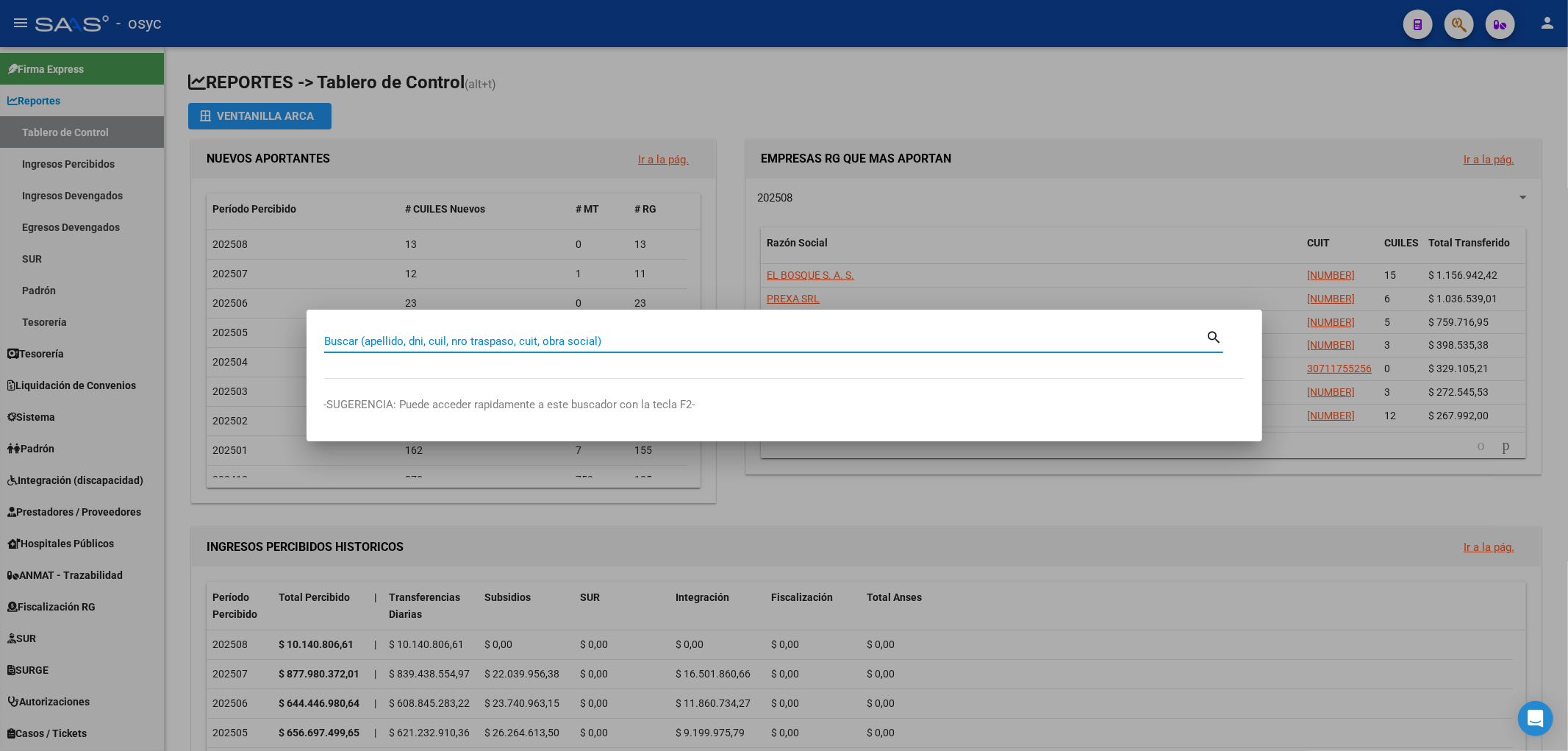 click on "Buscar (apellido, dni, cuil, nro traspaso, cuit, obra social)" at bounding box center (765, 341) 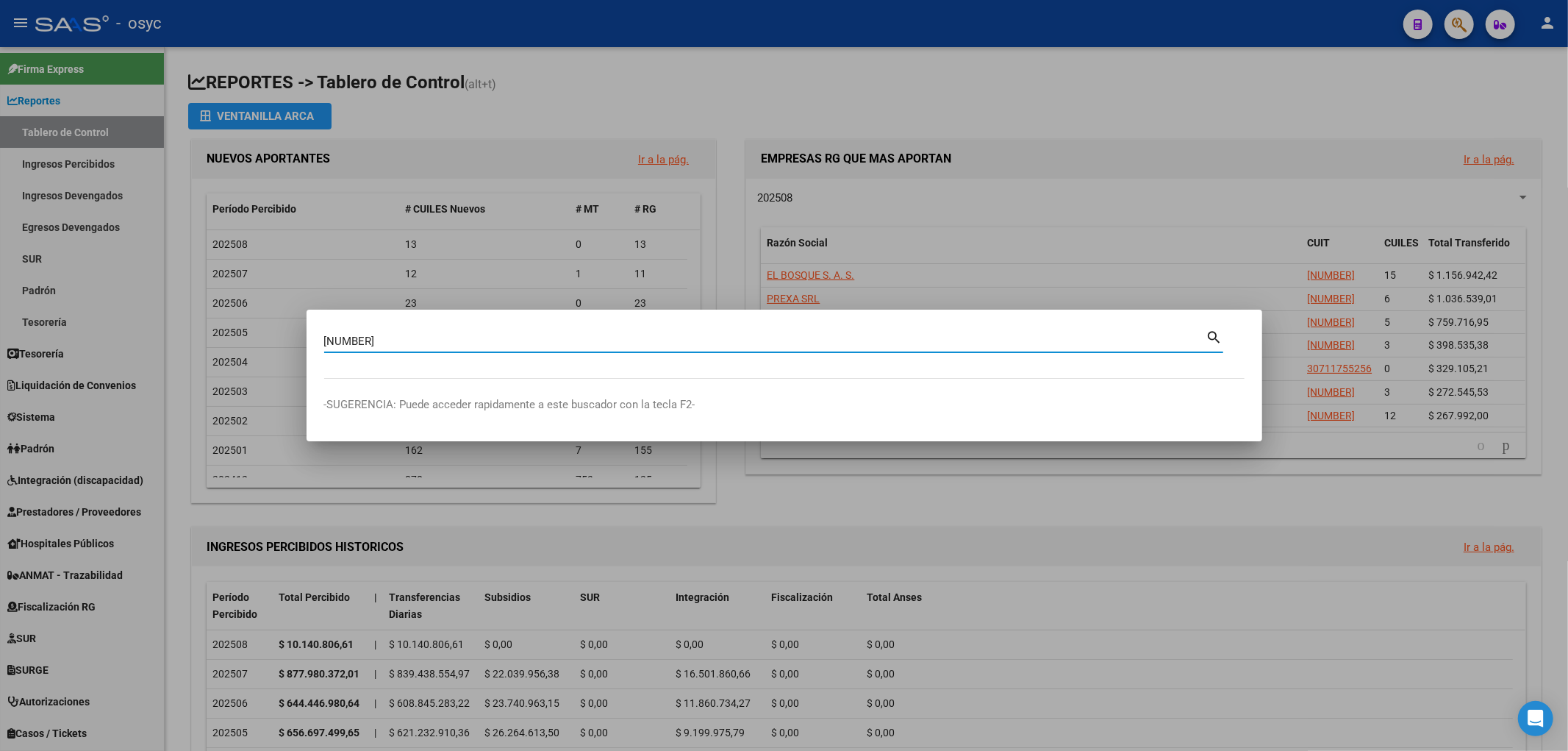 type on "34691308" 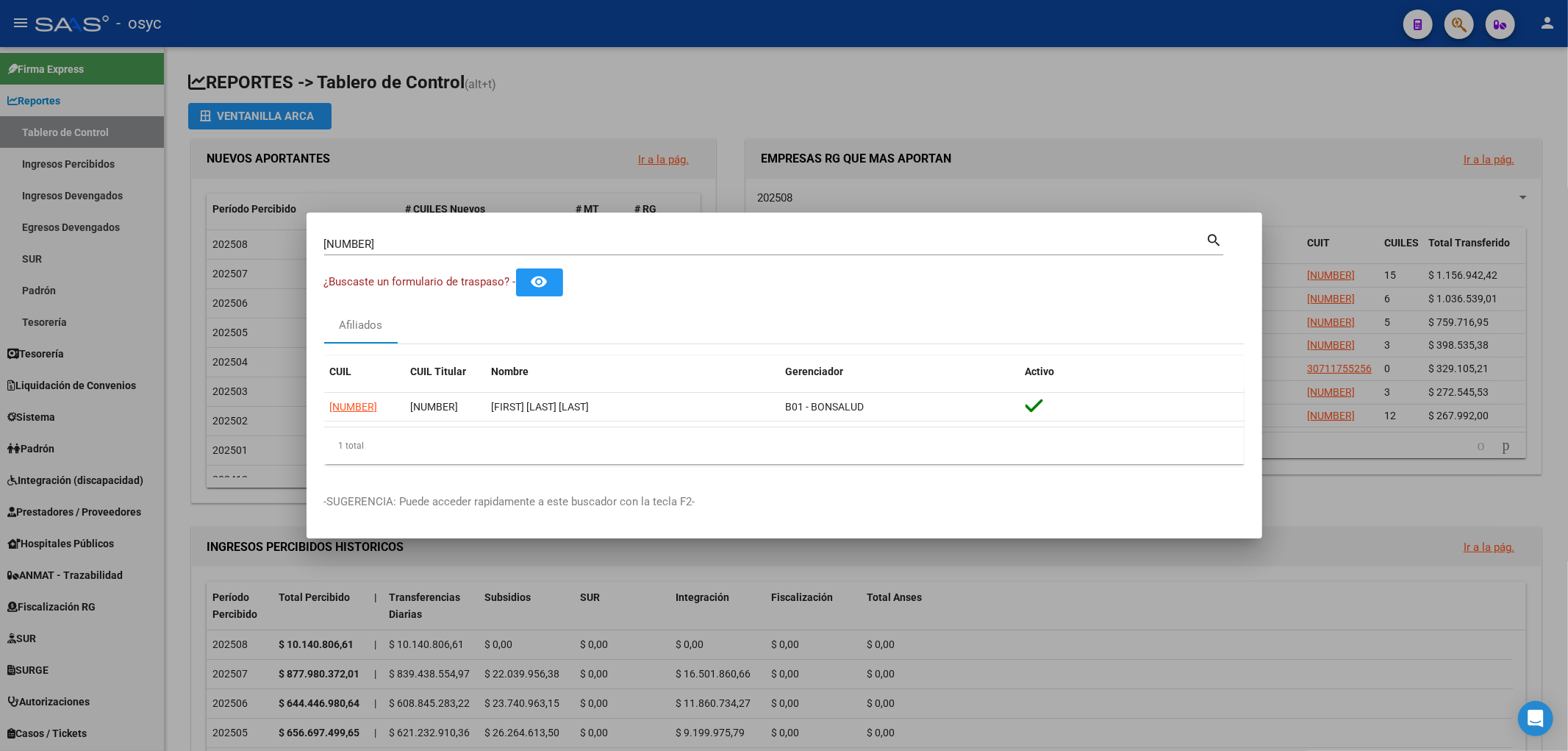 drag, startPoint x: 435, startPoint y: 230, endPoint x: 268, endPoint y: 229, distance: 167.003 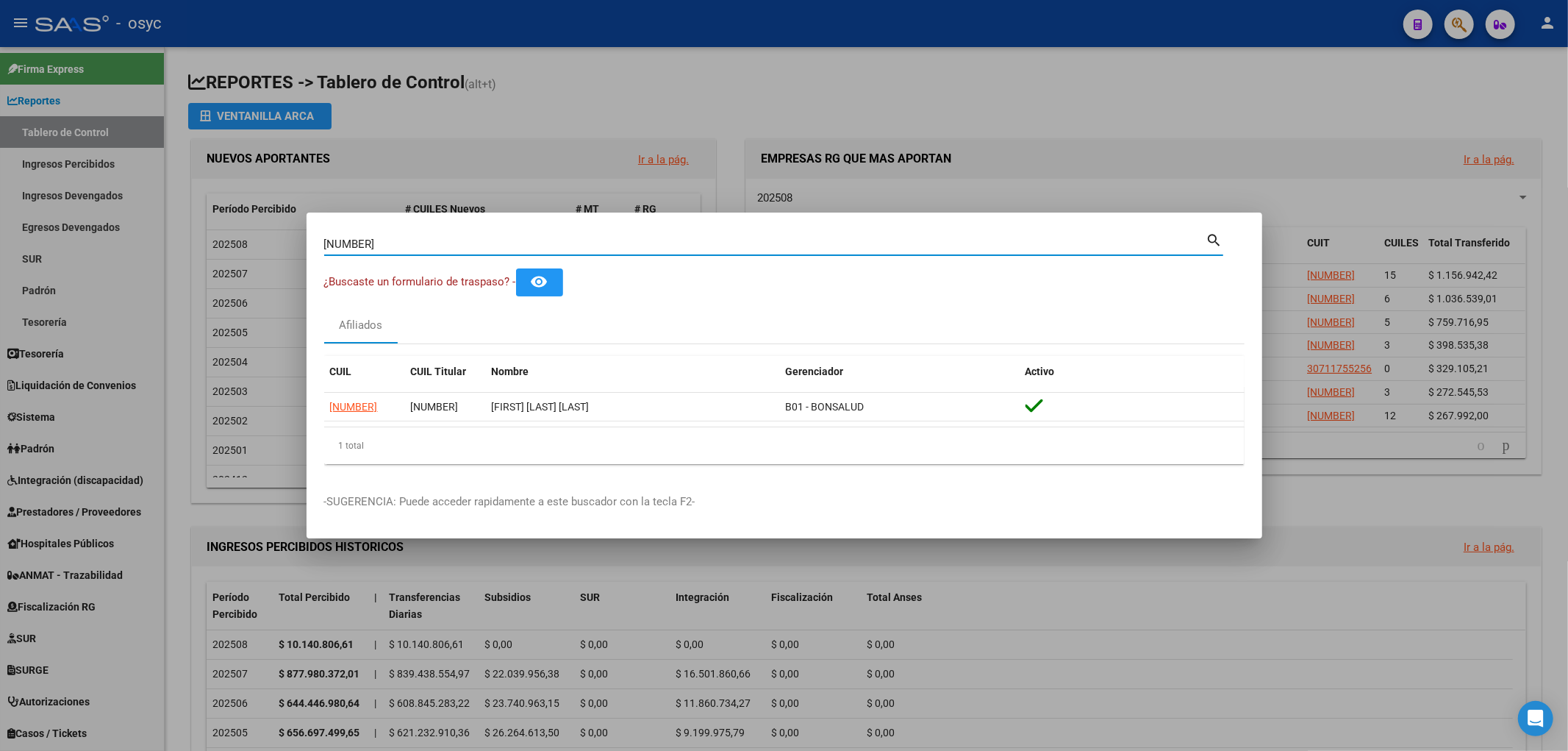 drag, startPoint x: 385, startPoint y: 244, endPoint x: 296, endPoint y: 238, distance: 89.20202 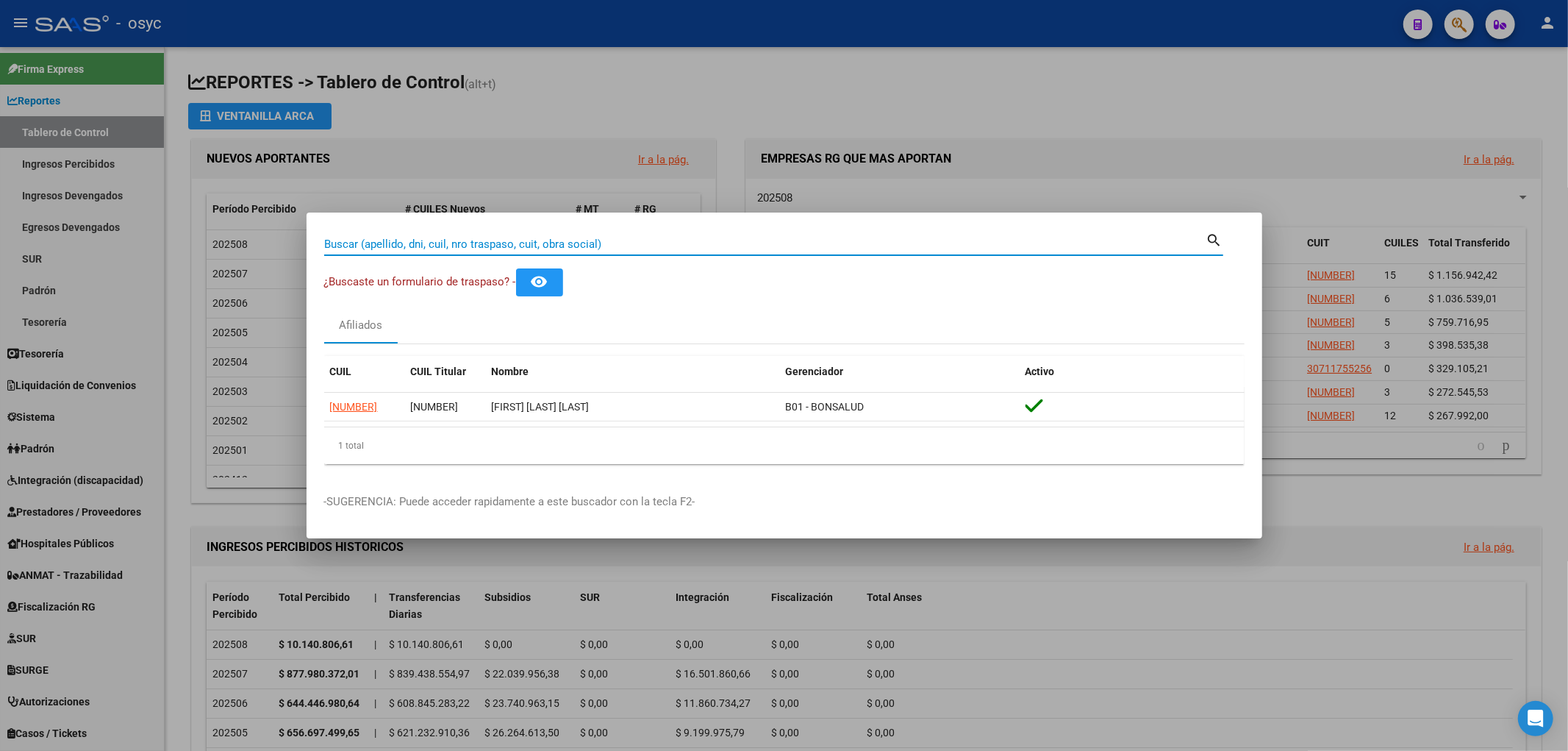 type 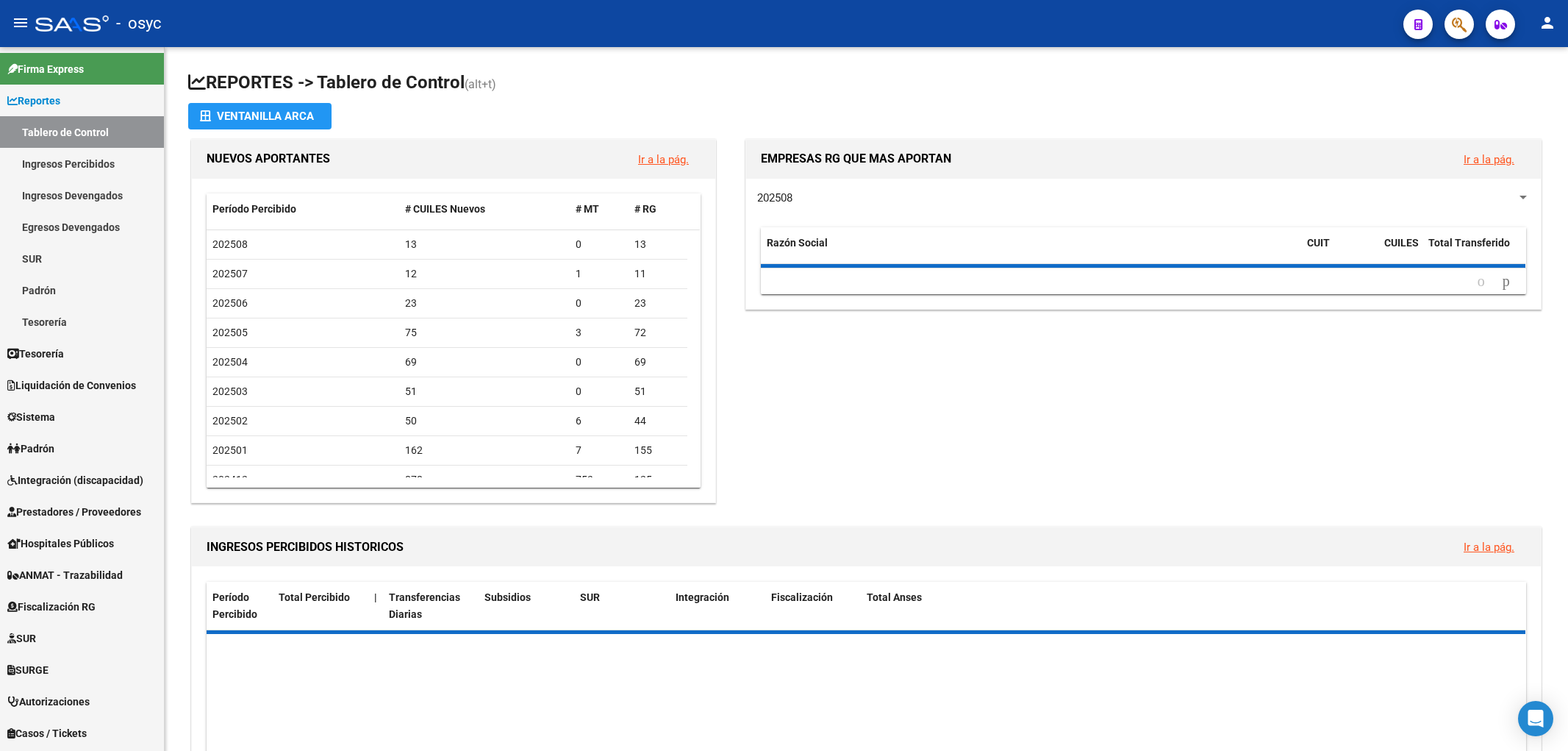 scroll, scrollTop: 0, scrollLeft: 0, axis: both 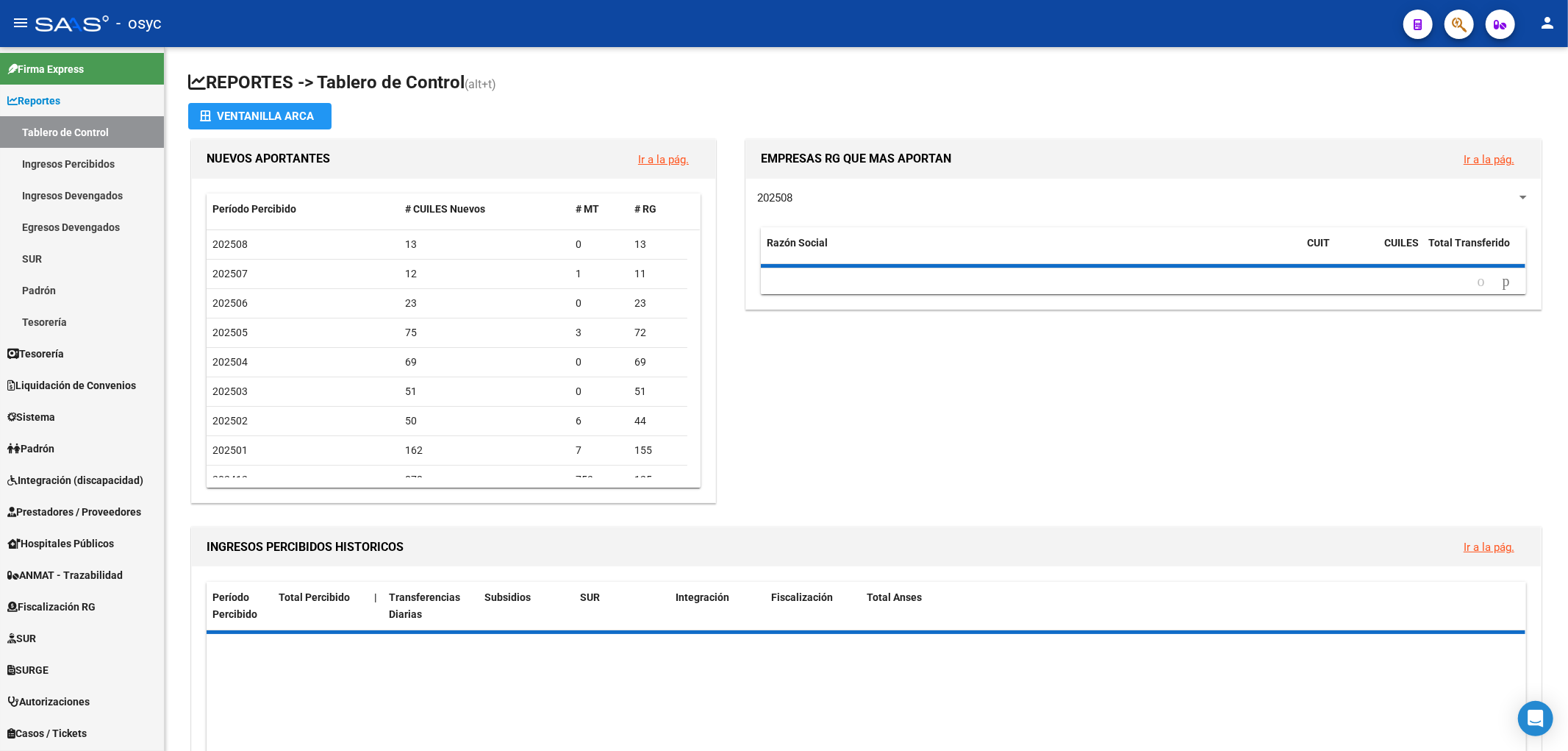 click 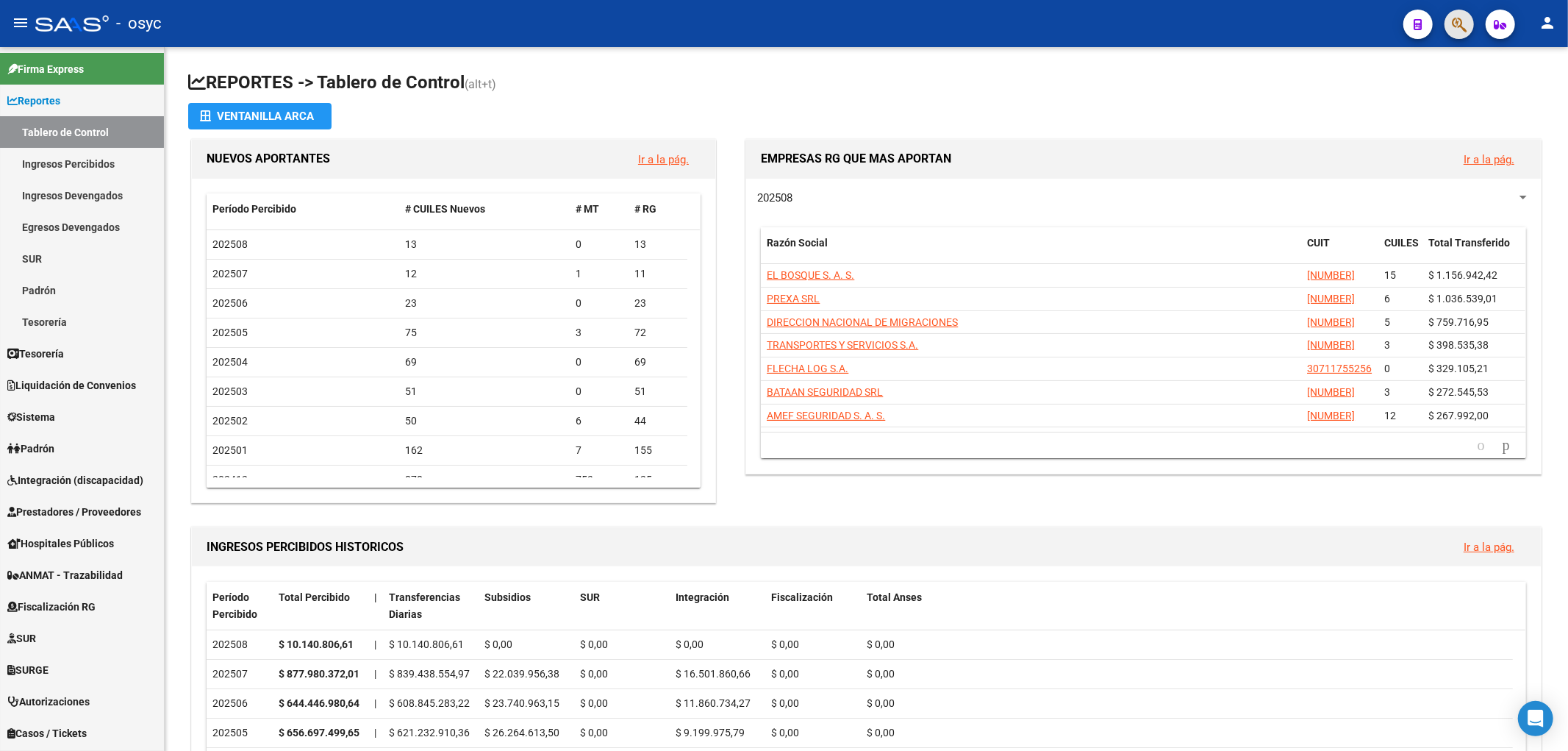 click 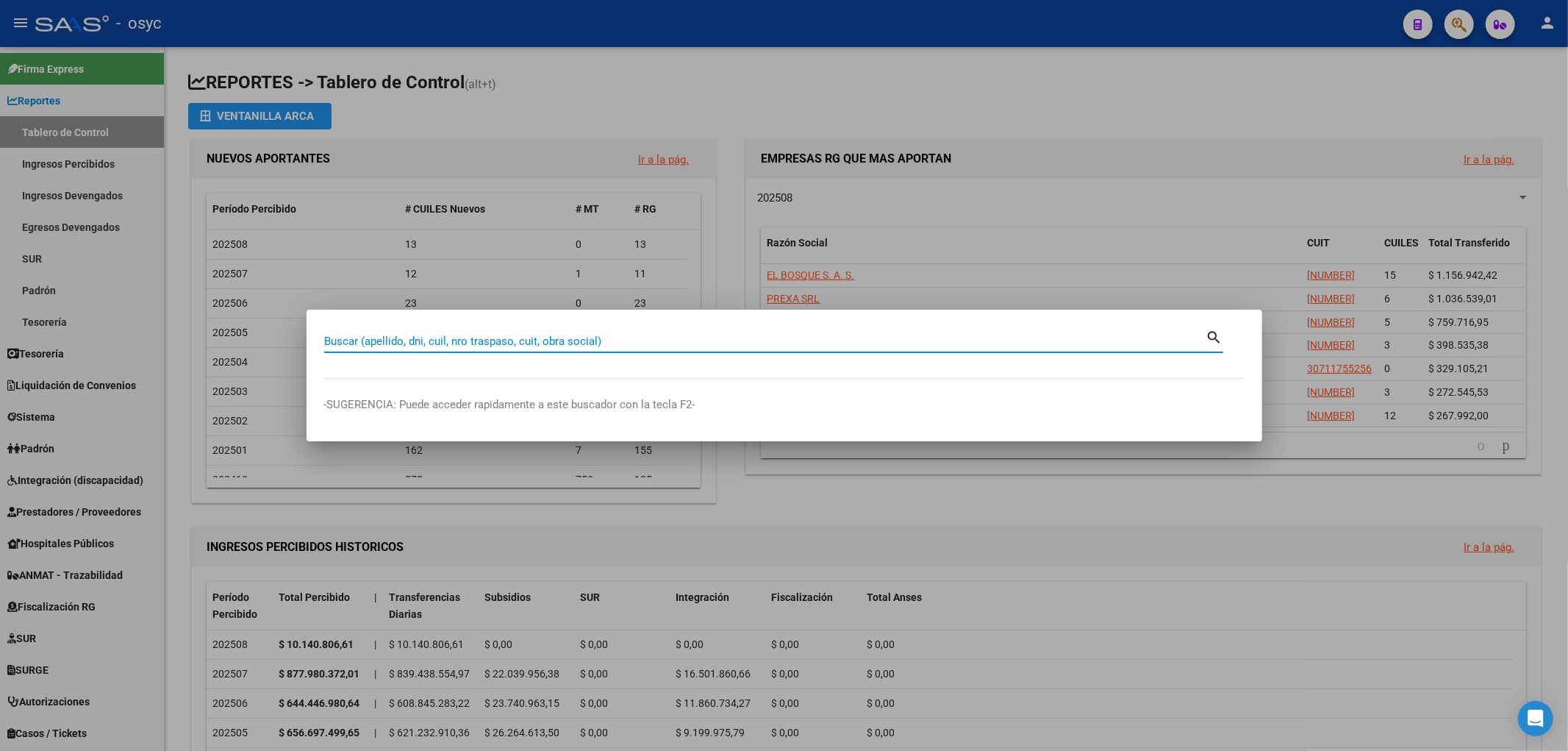 click on "Buscar (apellido, dni, cuil, nro traspaso, cuit, obra social)" at bounding box center [765, 341] 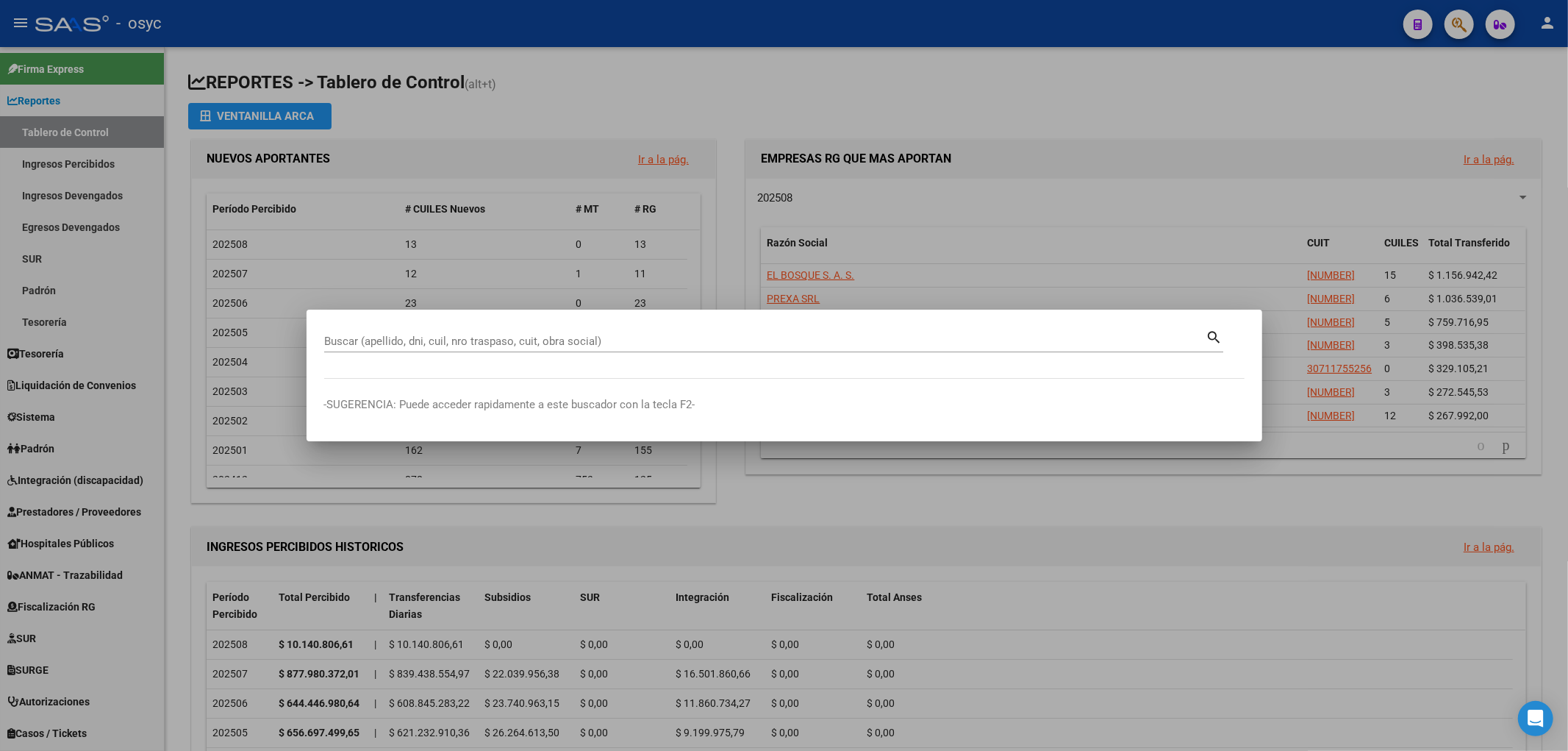click on "Buscar (apellido, dni, cuil, nro traspaso, cuit, obra social)" at bounding box center (765, 341) 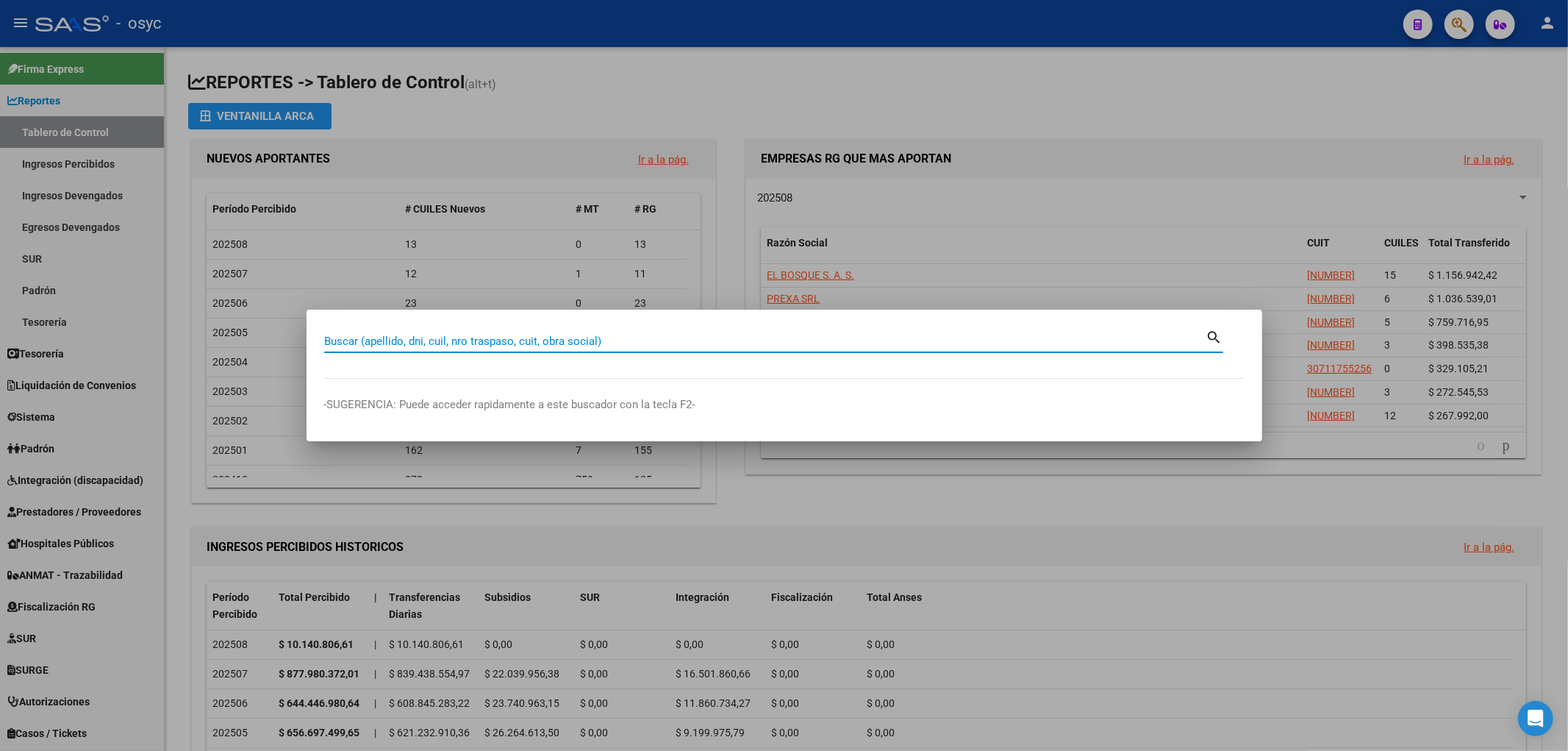 click on "Buscar (apellido, dni, cuil, nro traspaso, cuit, obra social)" at bounding box center [765, 341] 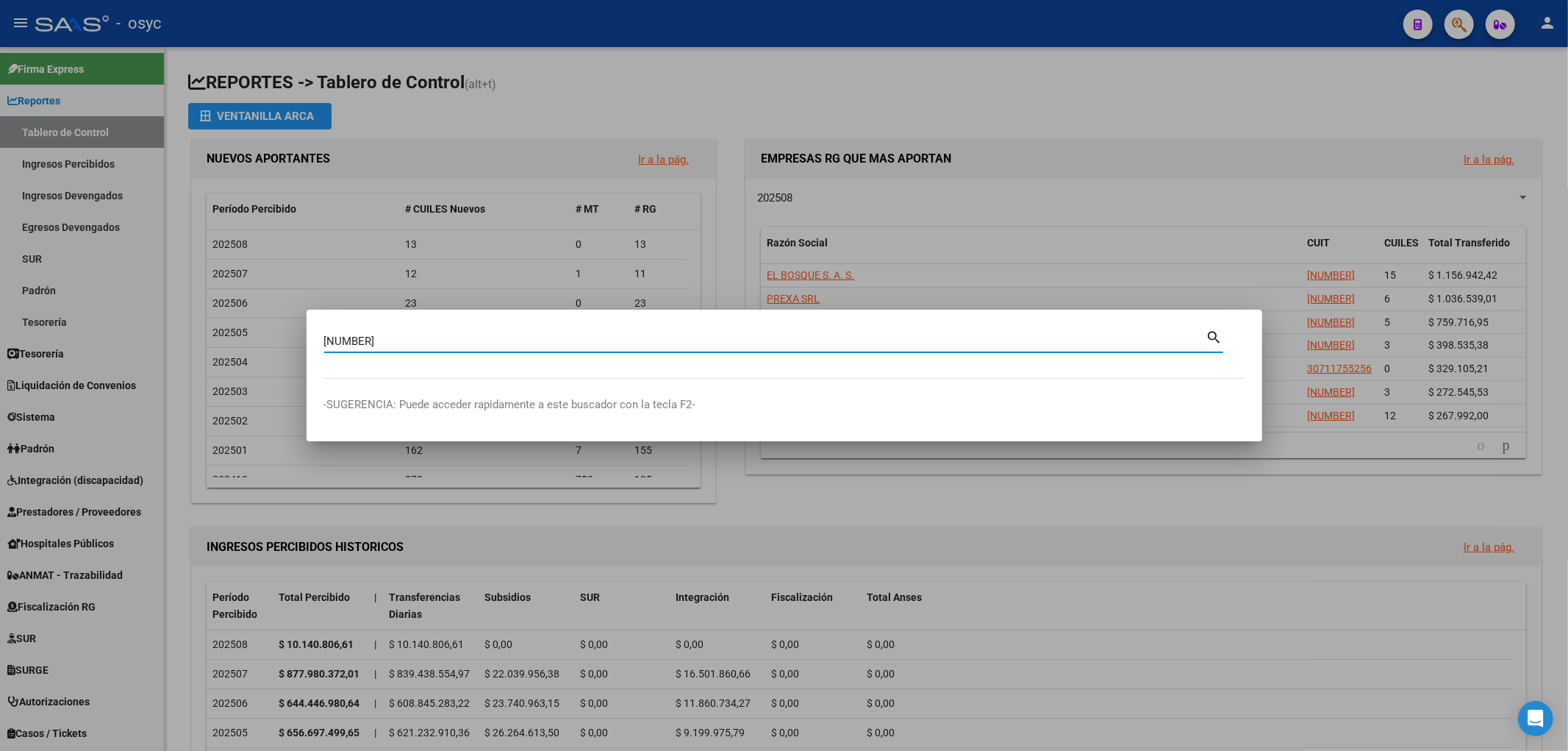 type on "40534784" 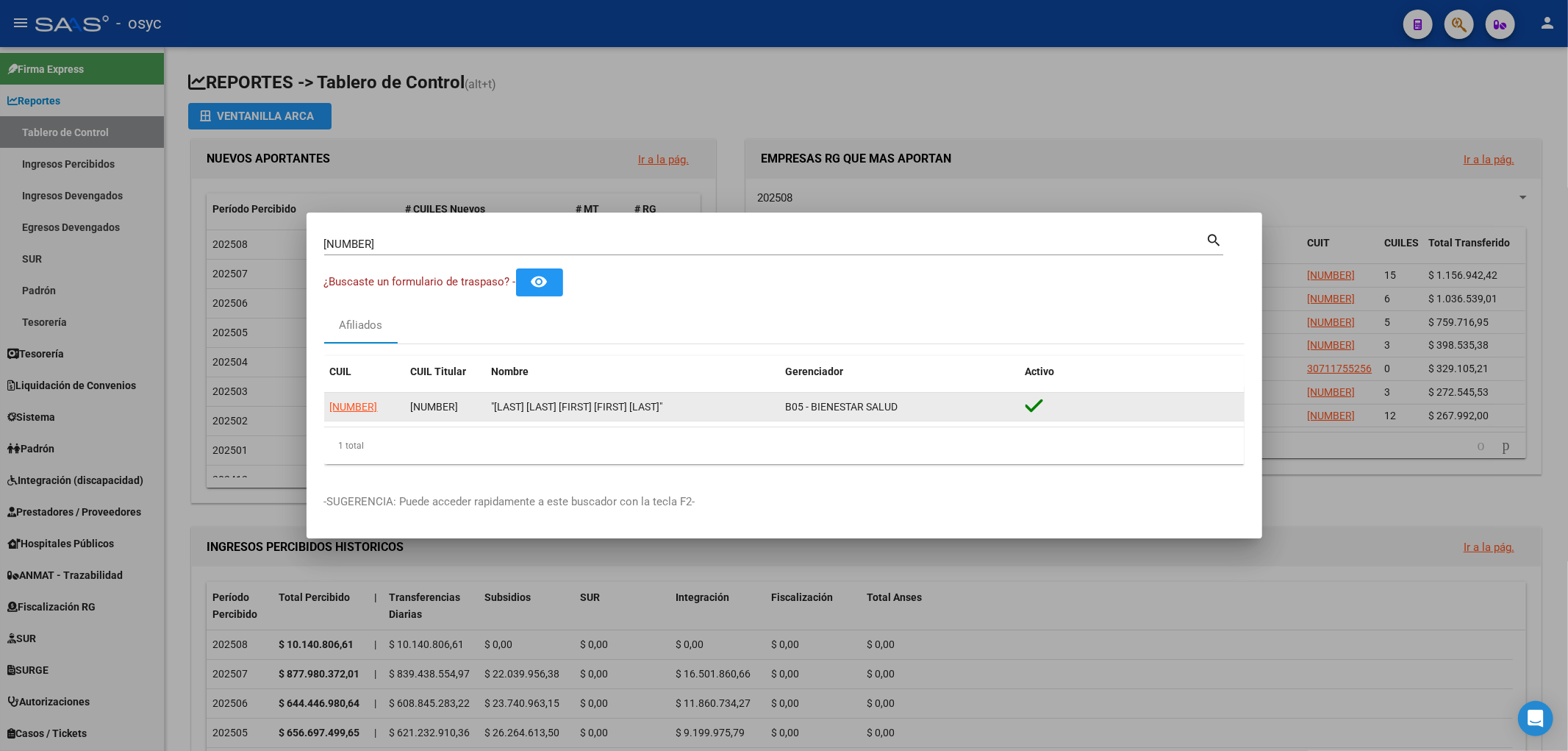 drag, startPoint x: 423, startPoint y: 407, endPoint x: 466, endPoint y: 408, distance: 43.011626 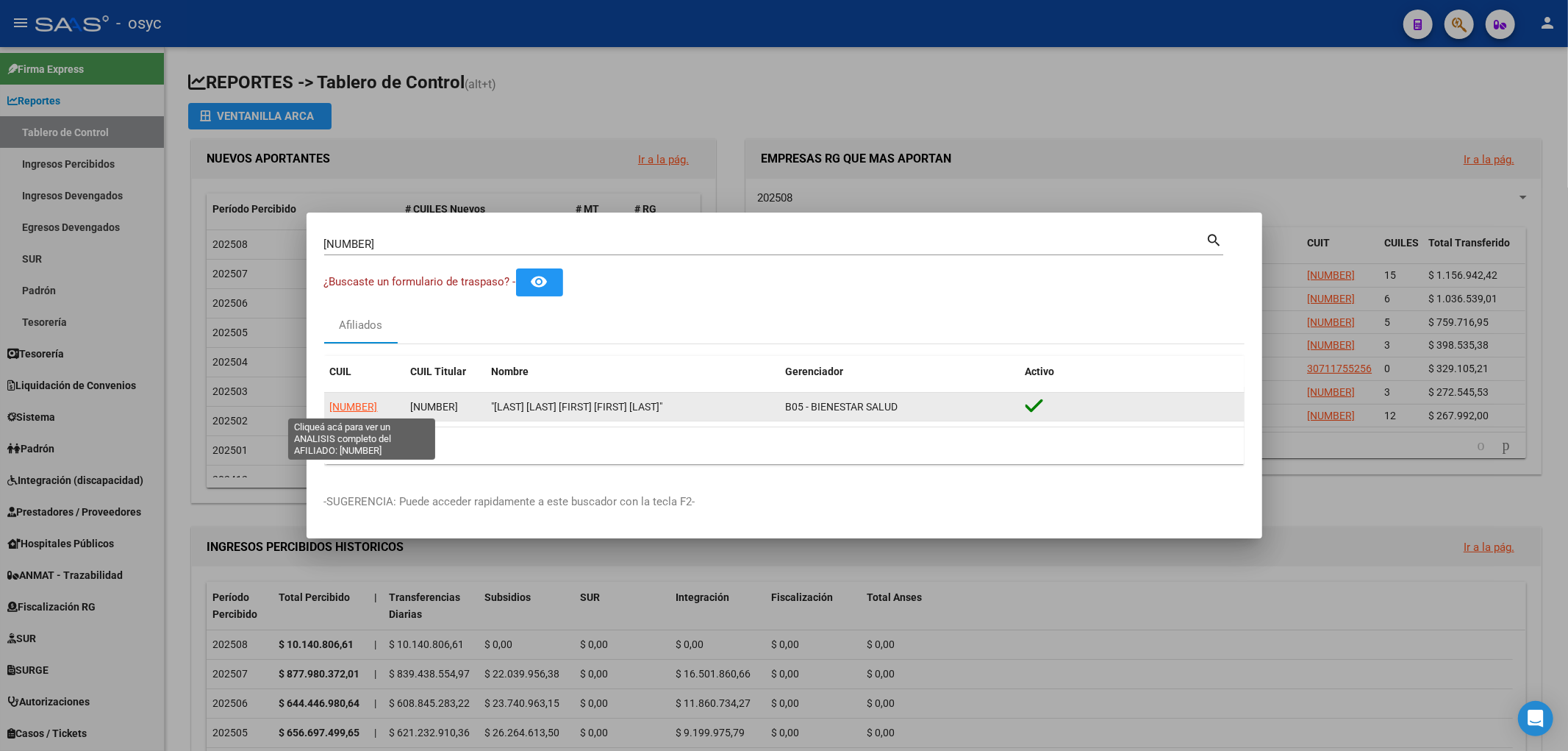click on "23405347849" 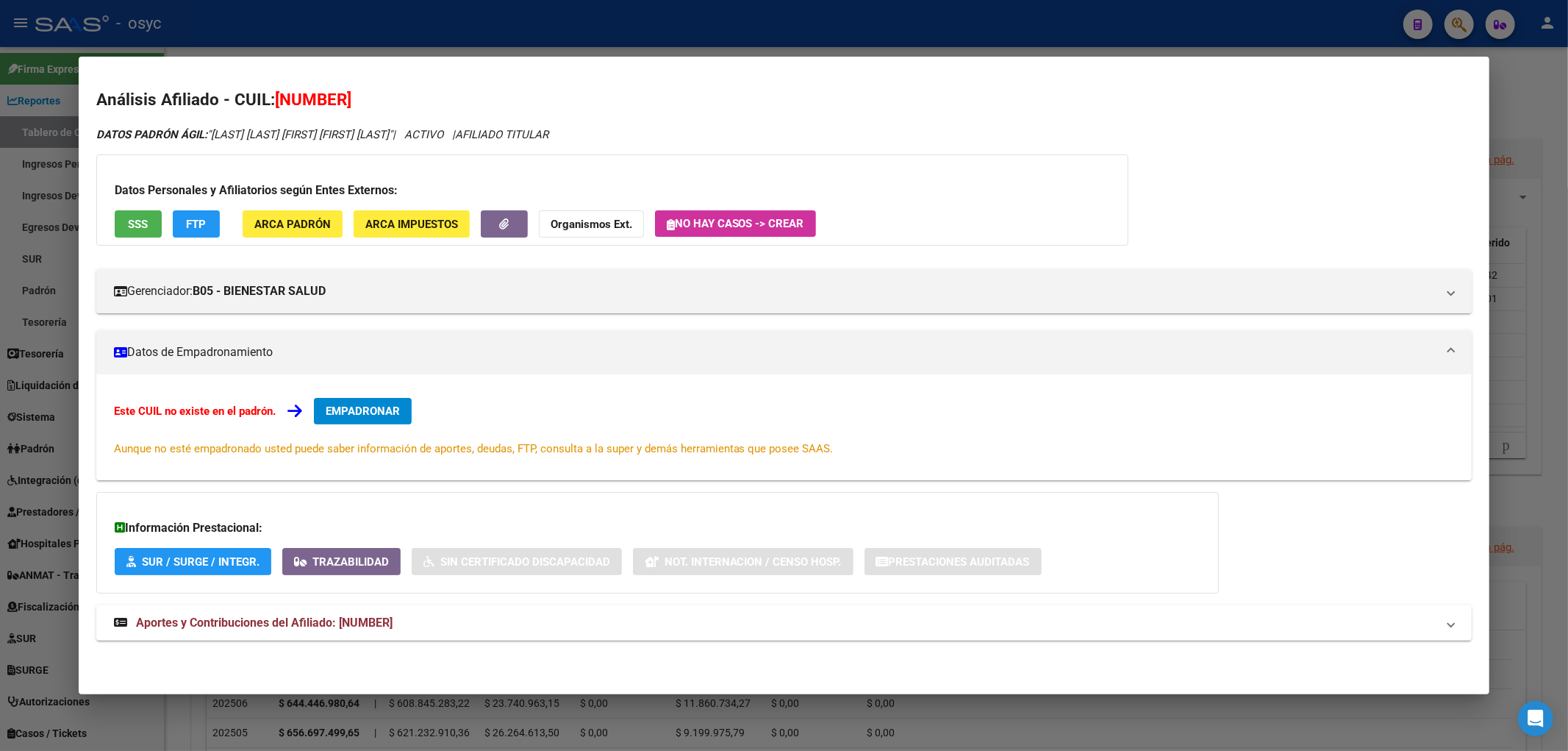 click on "Datos Personales y Afiliatorios según Entes Externos: SSS FTP ARCA Padrón ARCA Impuestos Organismos Ext.   No hay casos -> Crear" at bounding box center (612, 200) 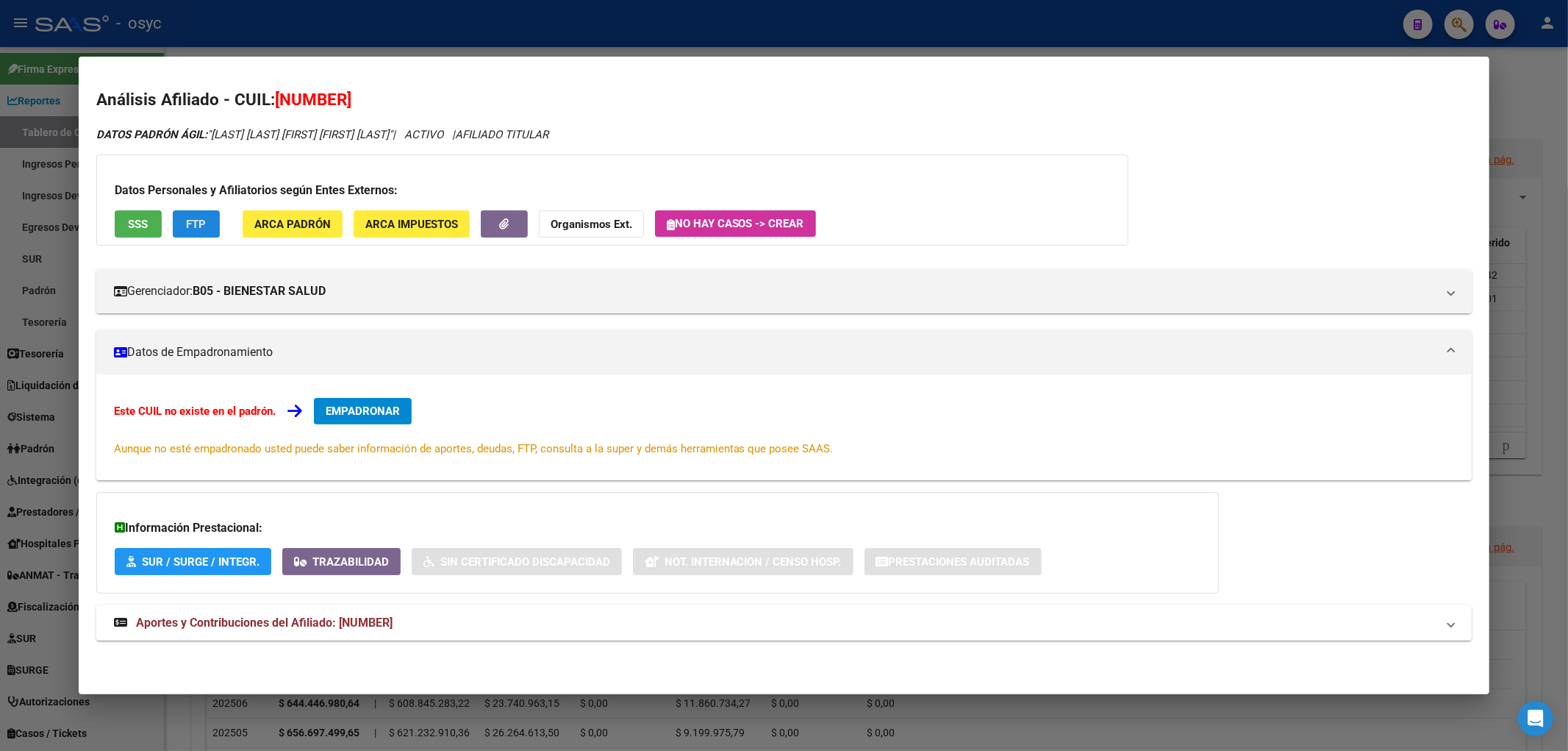 click on "FTP" 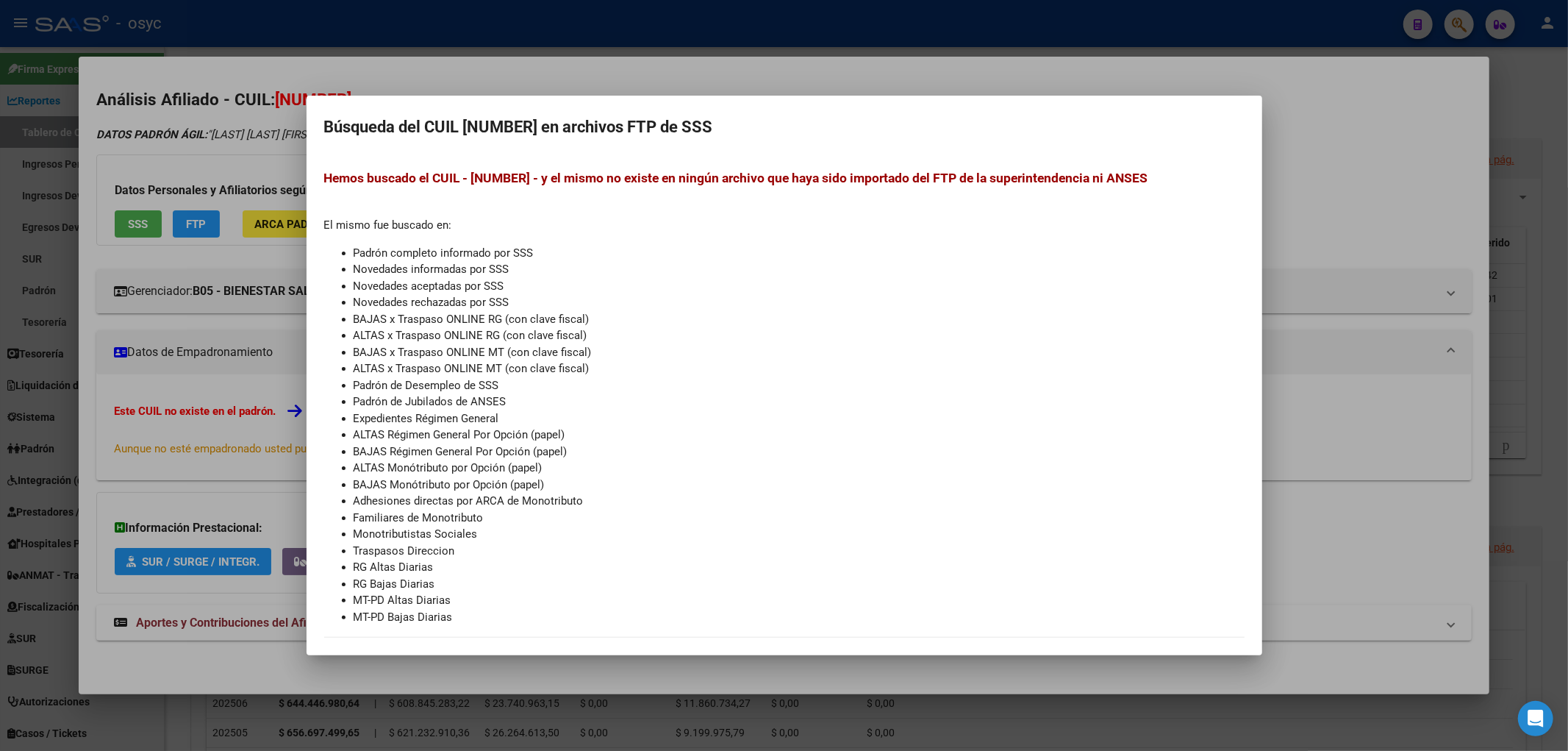 drag, startPoint x: 119, startPoint y: 208, endPoint x: 133, endPoint y: 215, distance: 15.652476 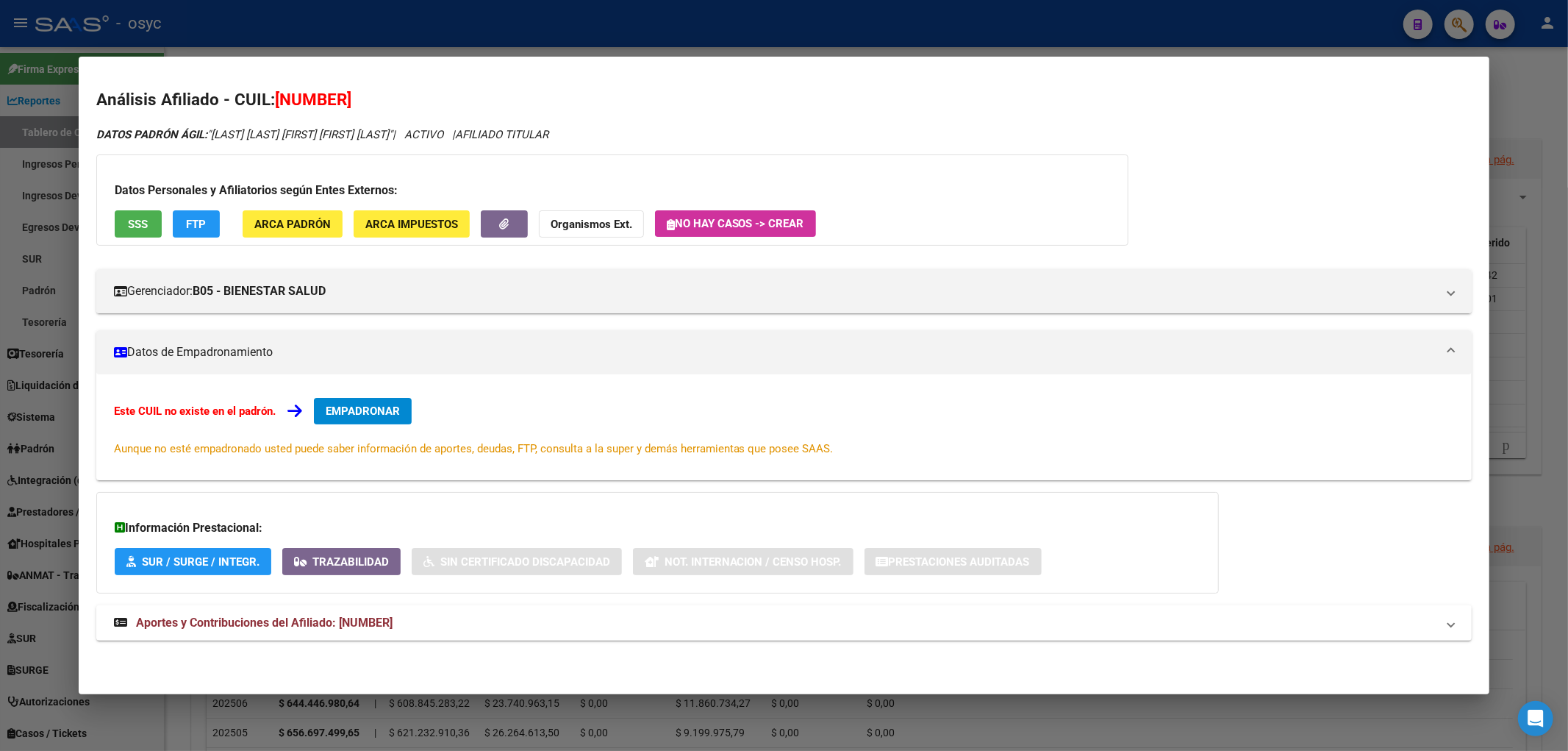 click on "SSS" at bounding box center (137, 224) 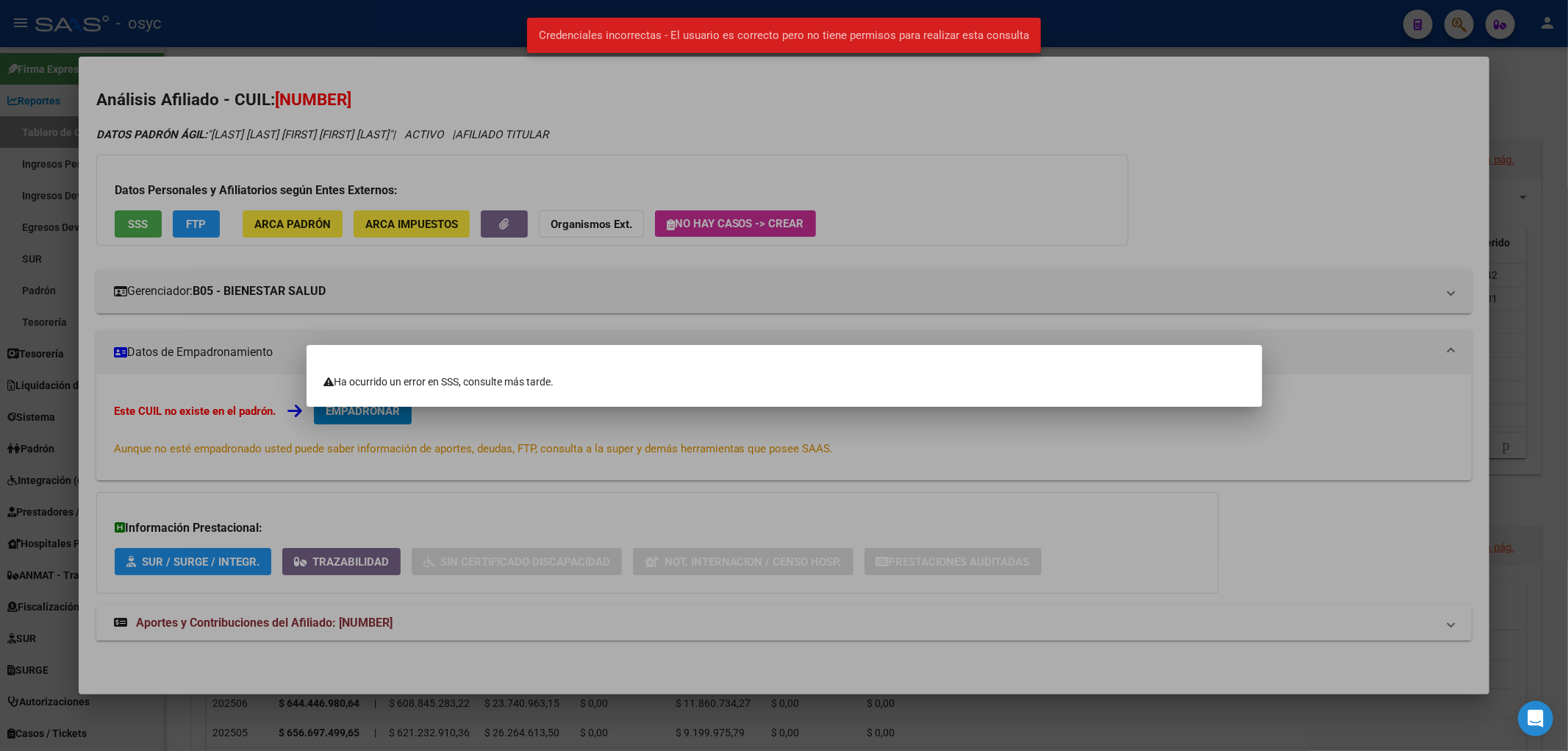 click at bounding box center (784, 375) 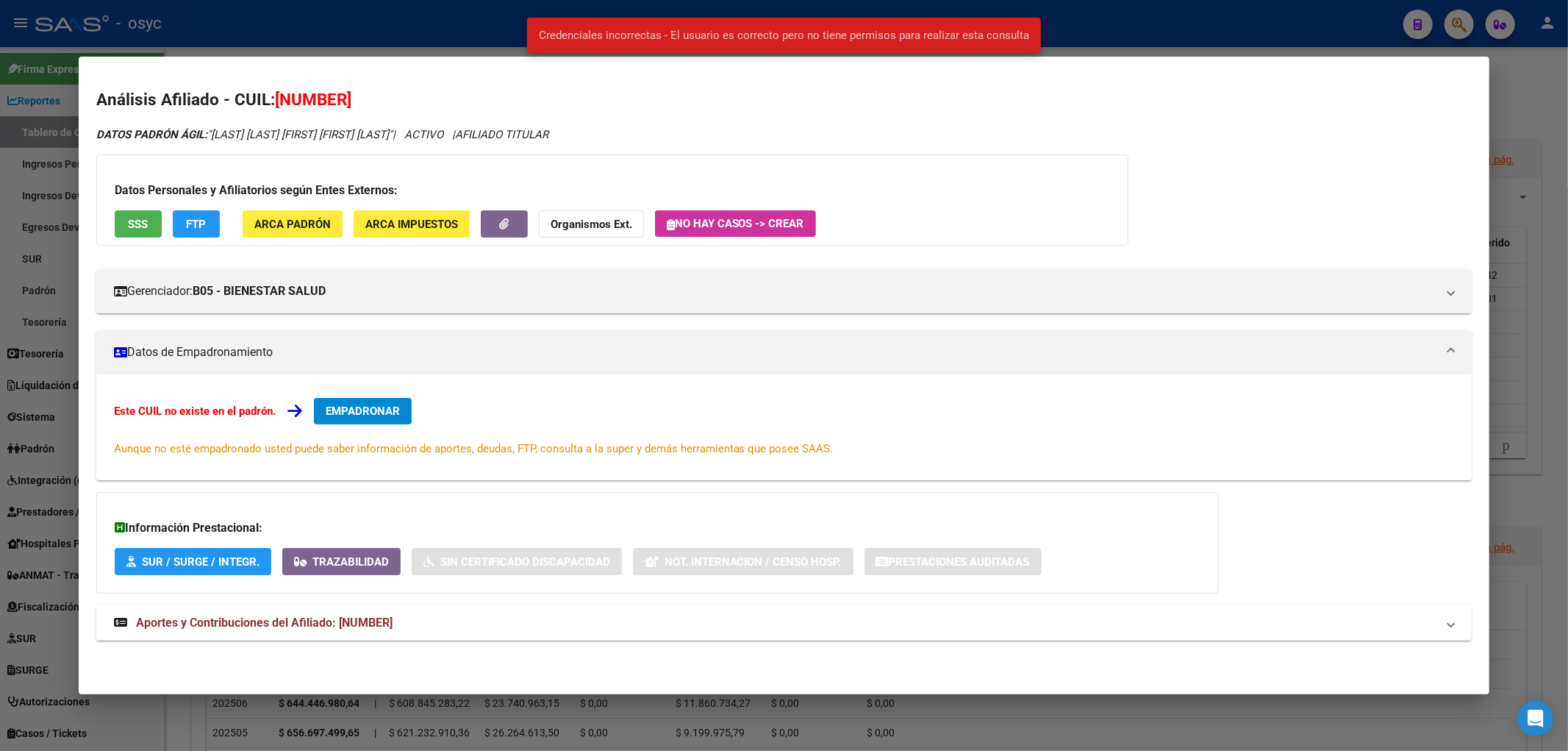click on "ARCA Padrón" 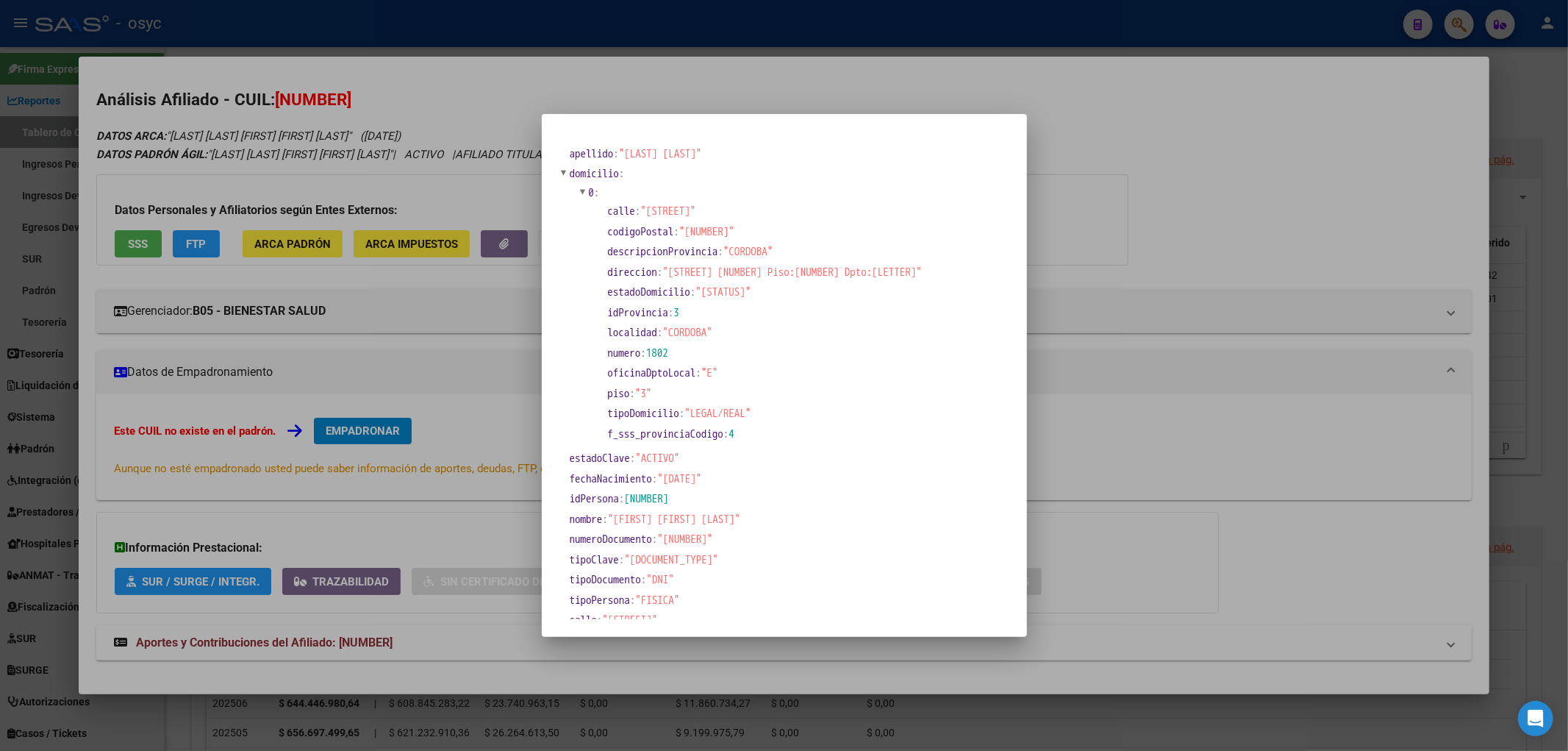 click at bounding box center [784, 375] 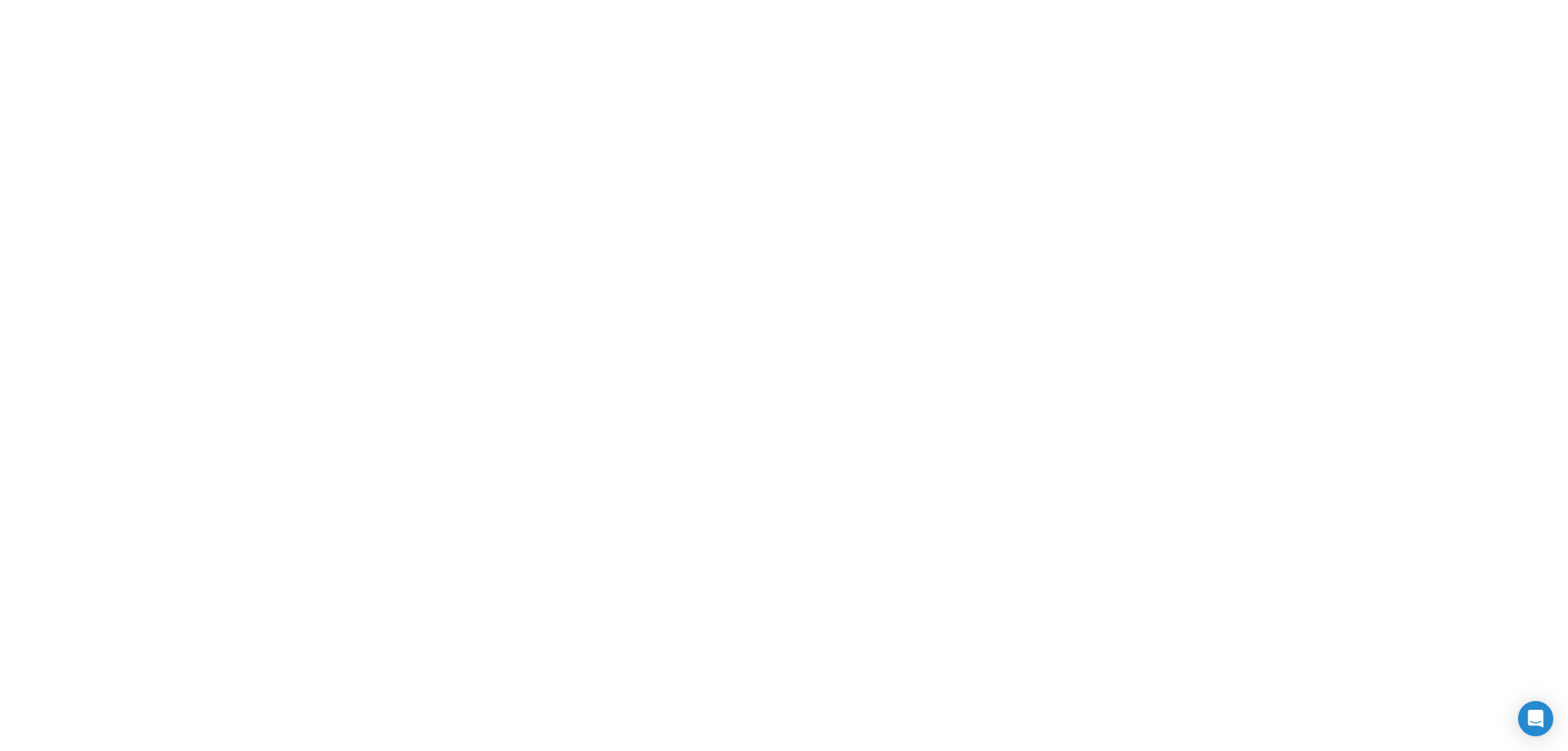 scroll, scrollTop: 0, scrollLeft: 0, axis: both 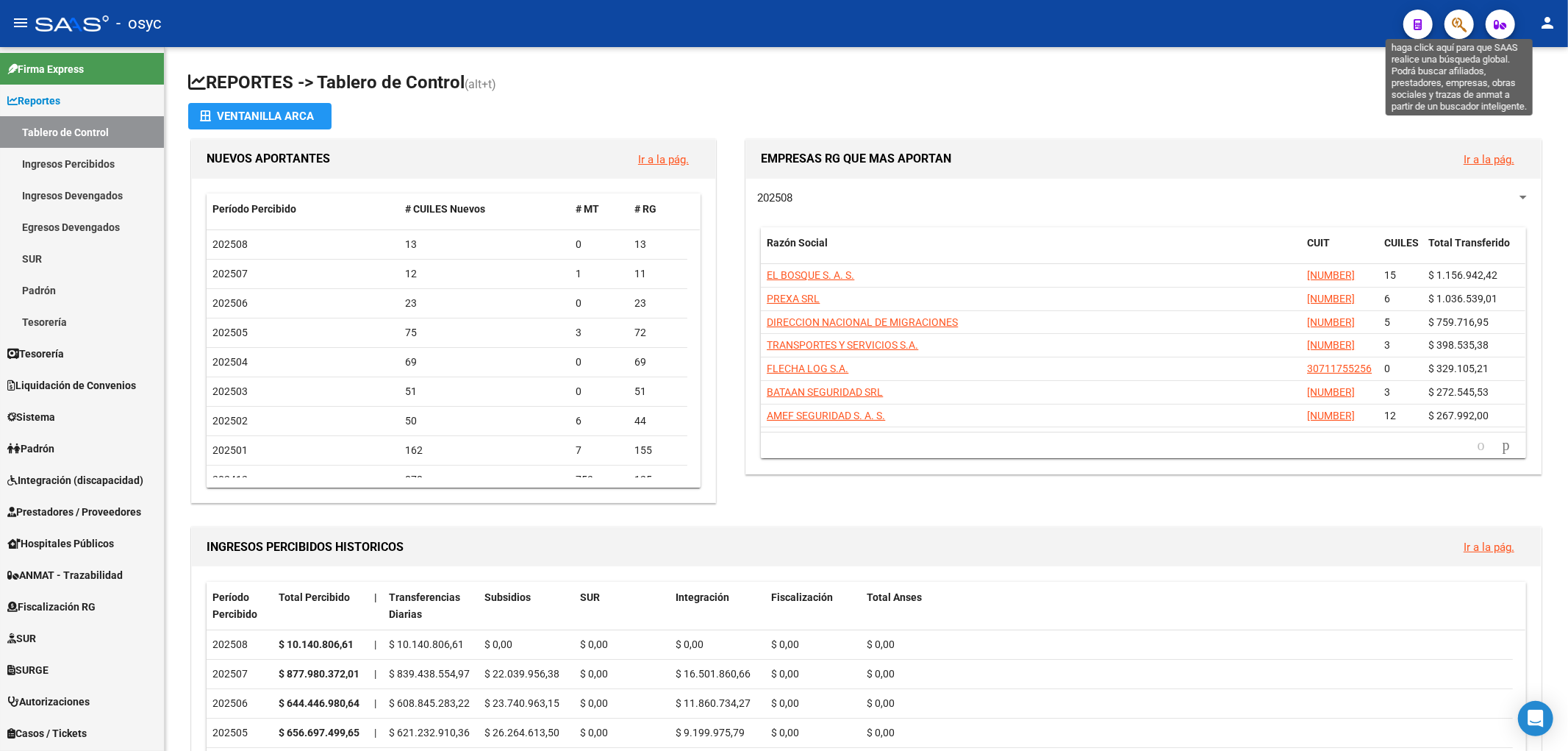 click 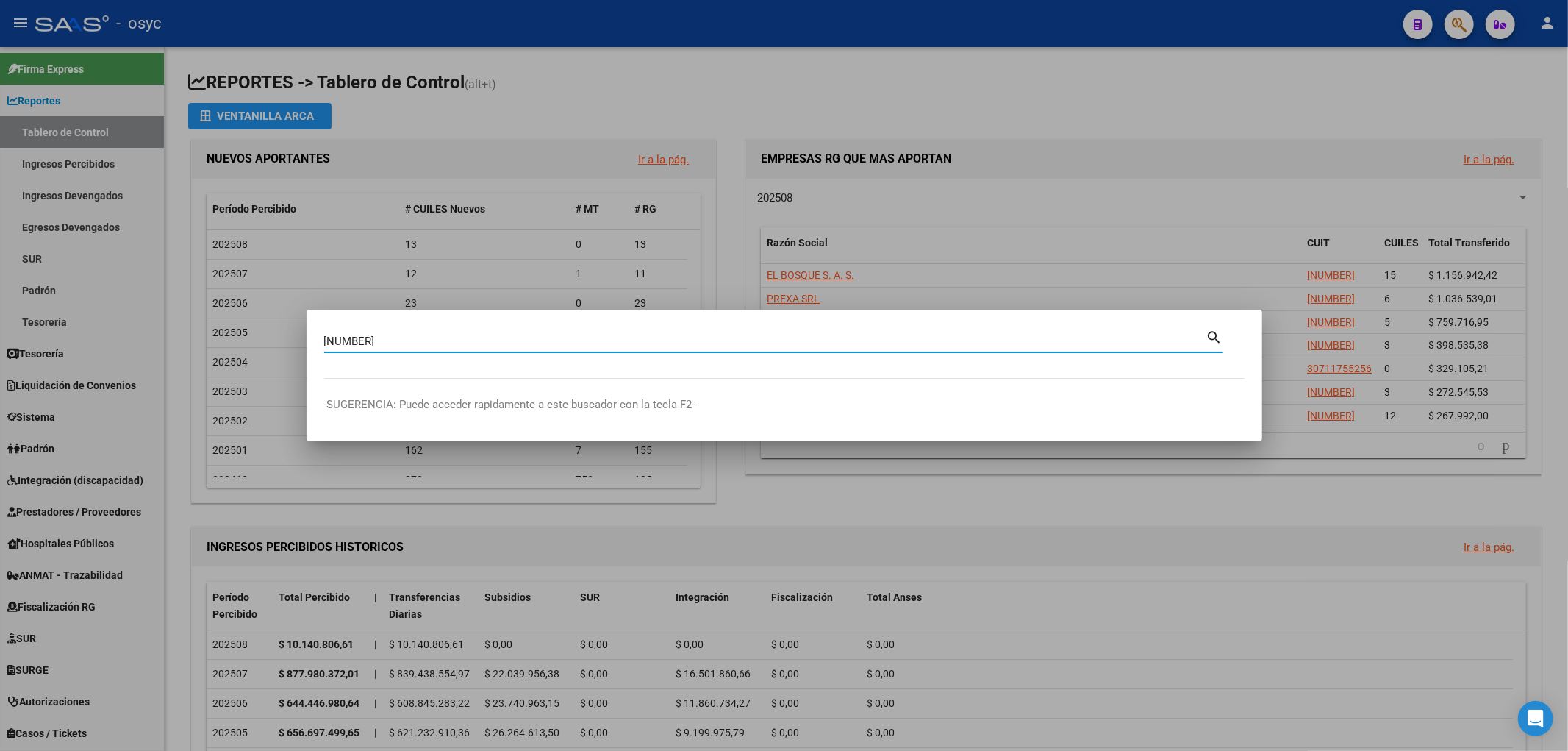 type on "[NUMBER]" 